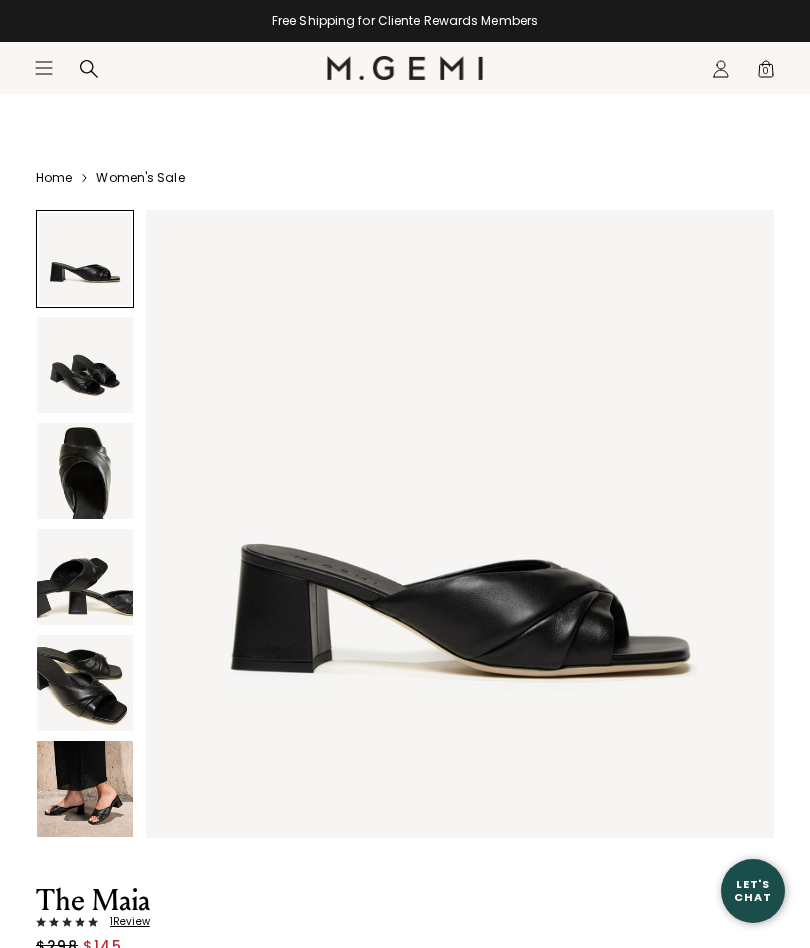 click on "Icons/20x20/profile@2x" 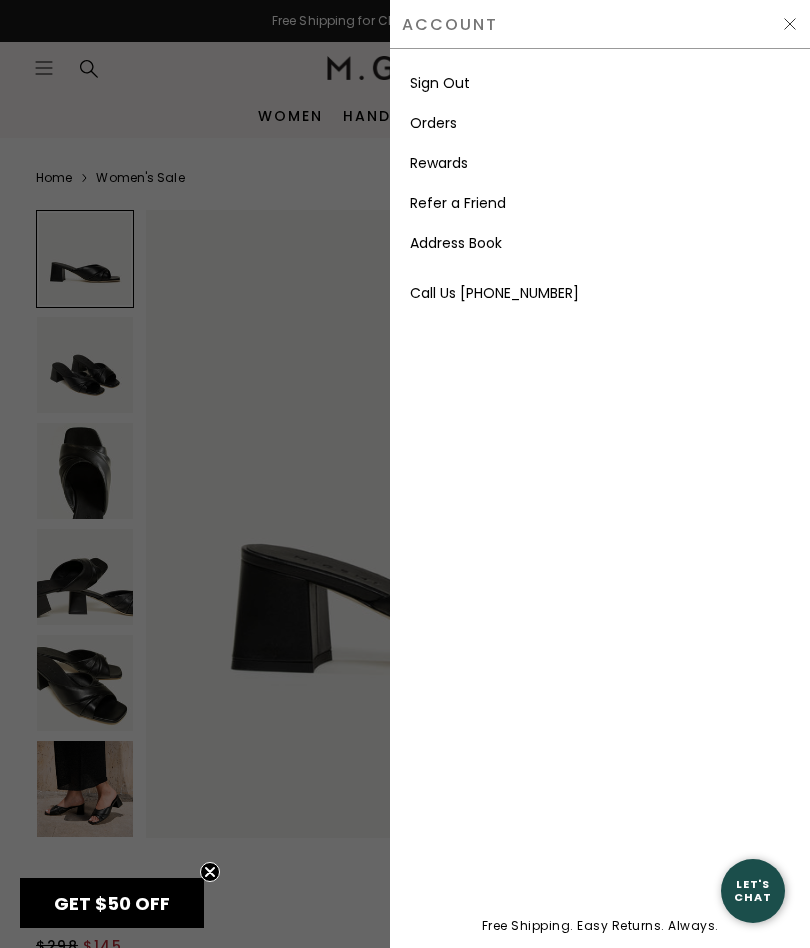 scroll, scrollTop: 0, scrollLeft: 0, axis: both 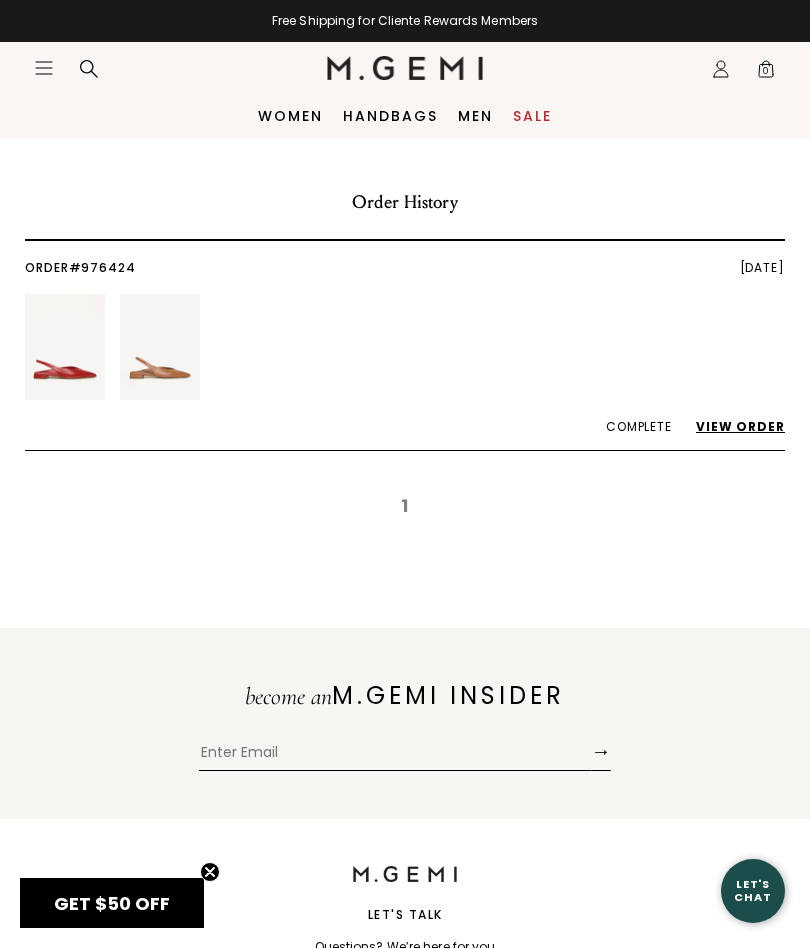 click on "View Order" at bounding box center (730, 426) 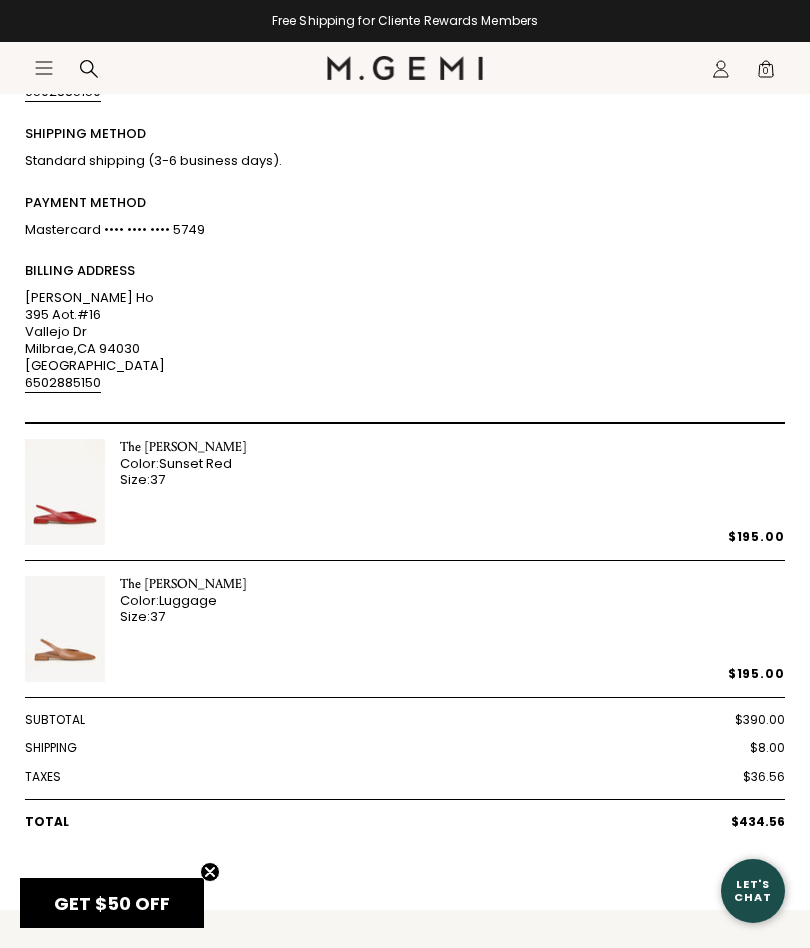 scroll, scrollTop: 312, scrollLeft: 0, axis: vertical 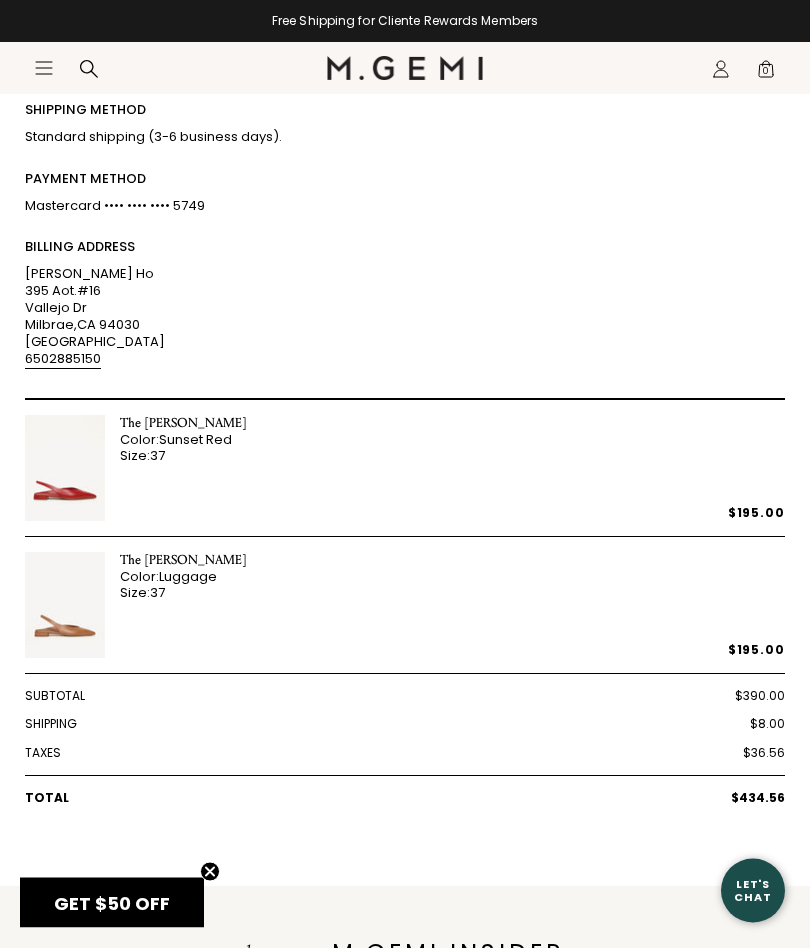 click on "The Rosanna Color:  Luggage Size:  37 $195.00" at bounding box center (405, 614) 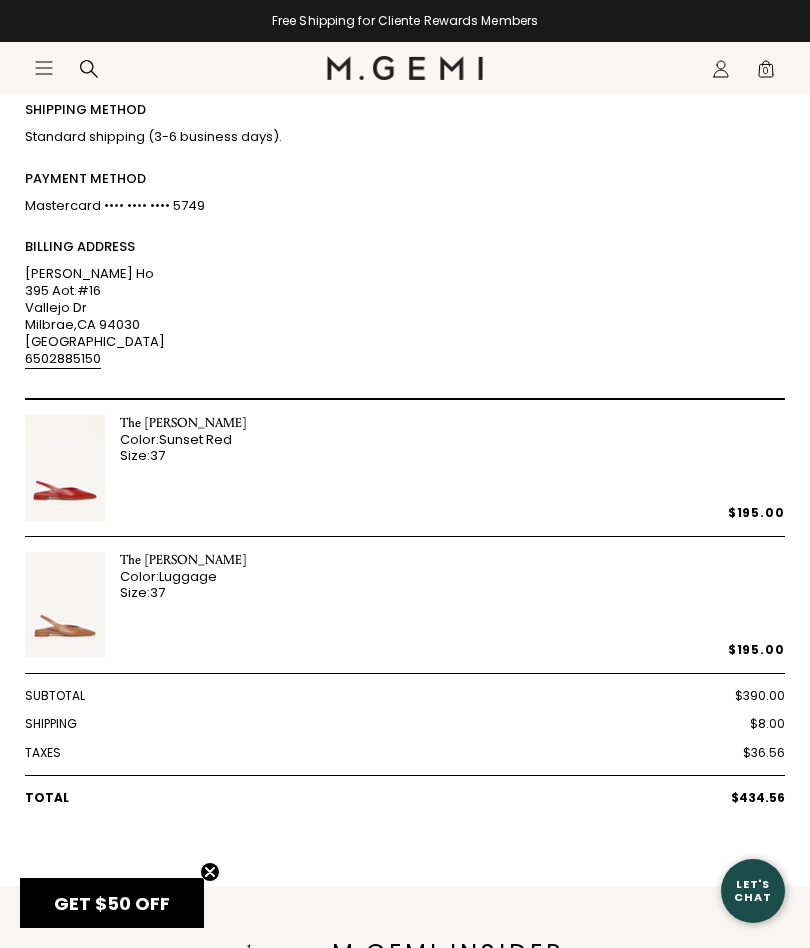 click on "The Rosanna Color:  Luggage Size:  37 $195.00" at bounding box center (405, 613) 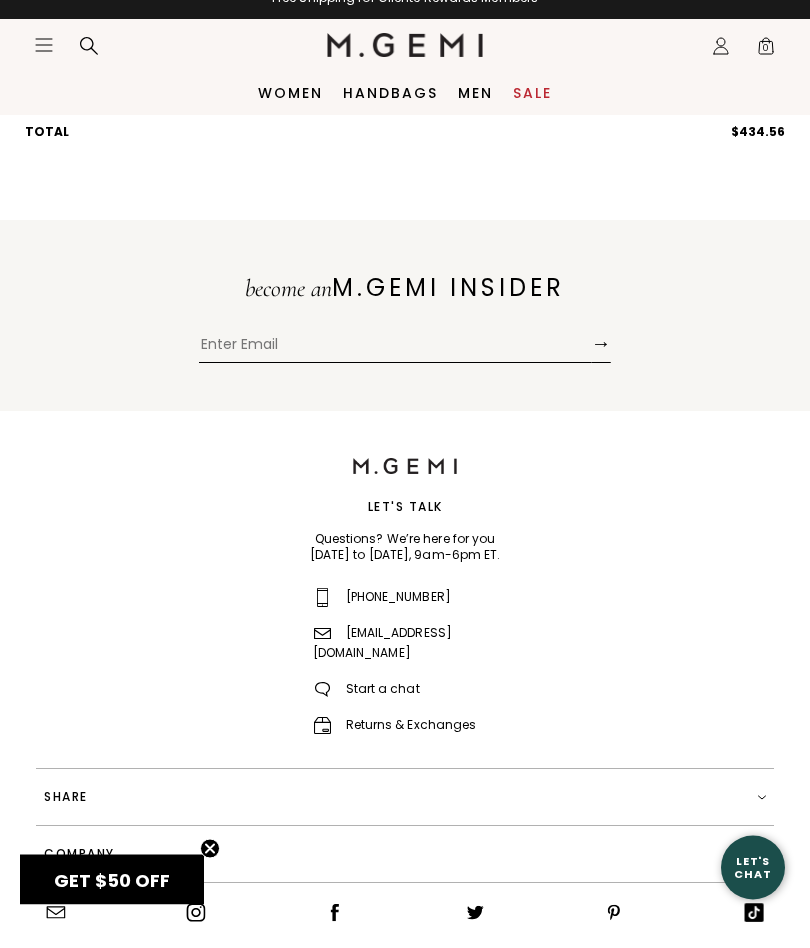 scroll, scrollTop: 1042, scrollLeft: 0, axis: vertical 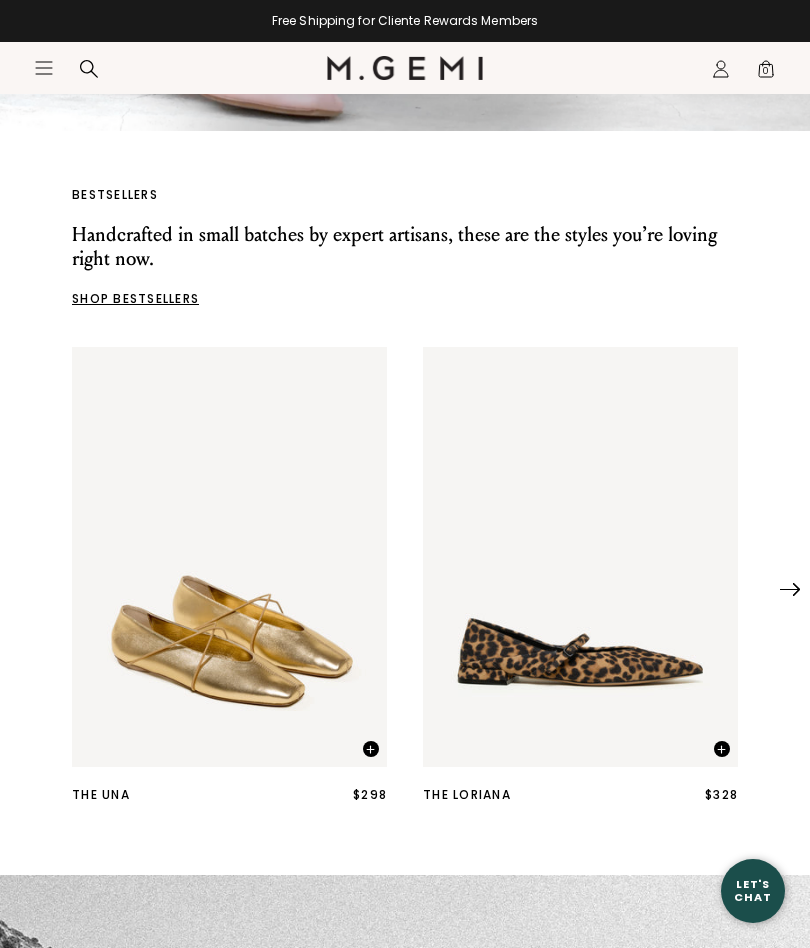 click at bounding box center (790, 589) 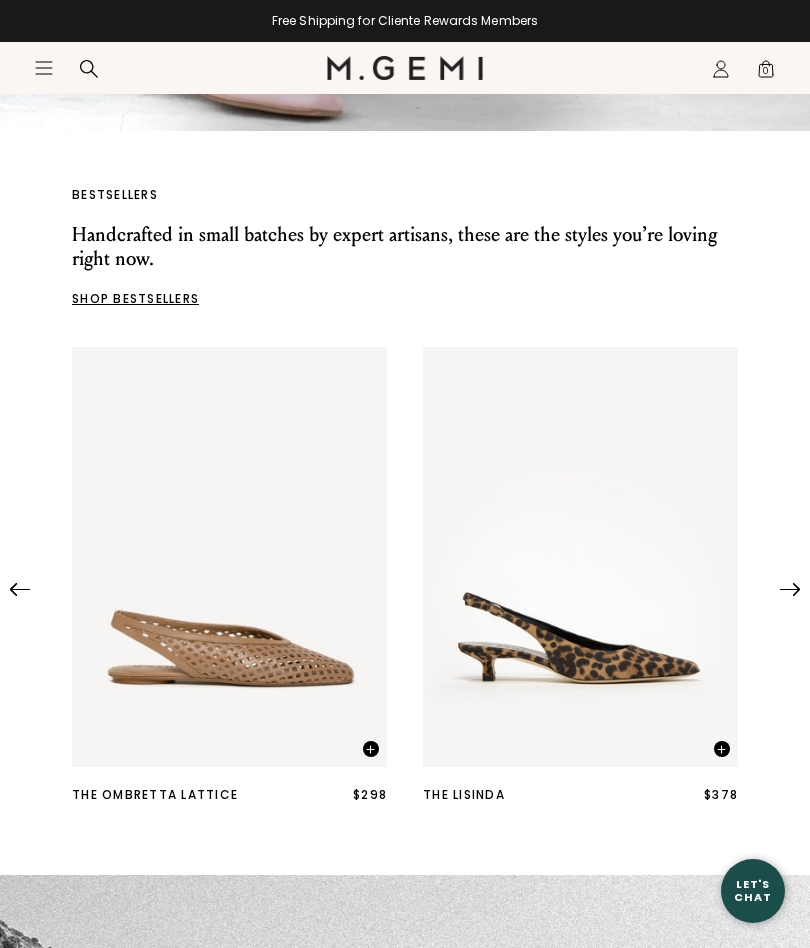 click at bounding box center (790, 583) 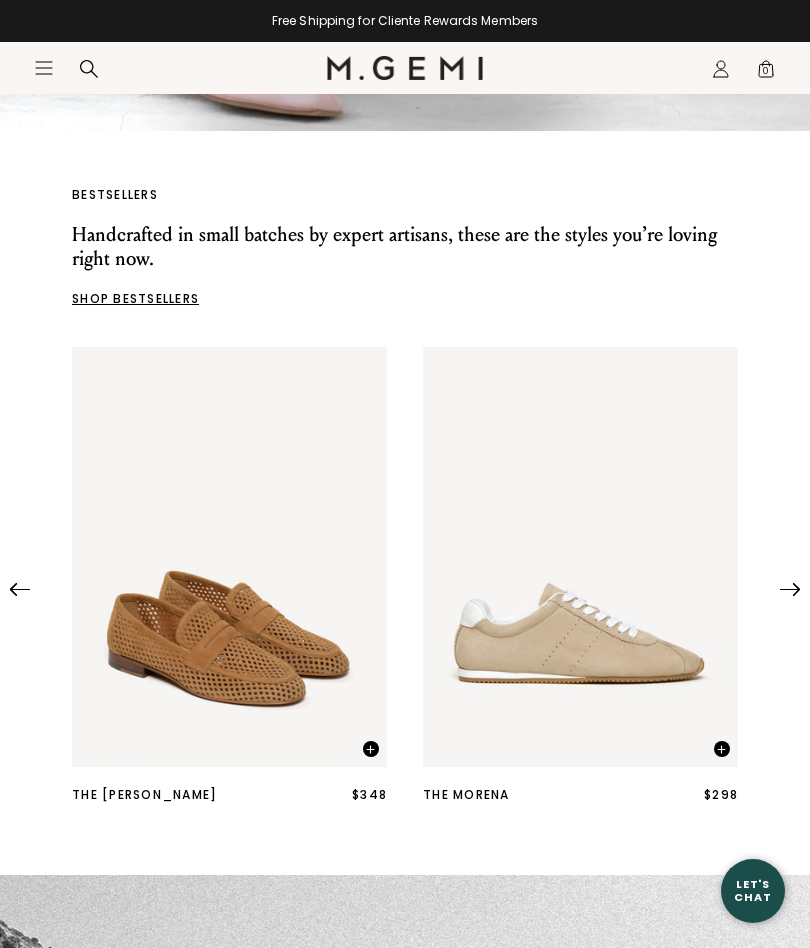 click at bounding box center (790, 589) 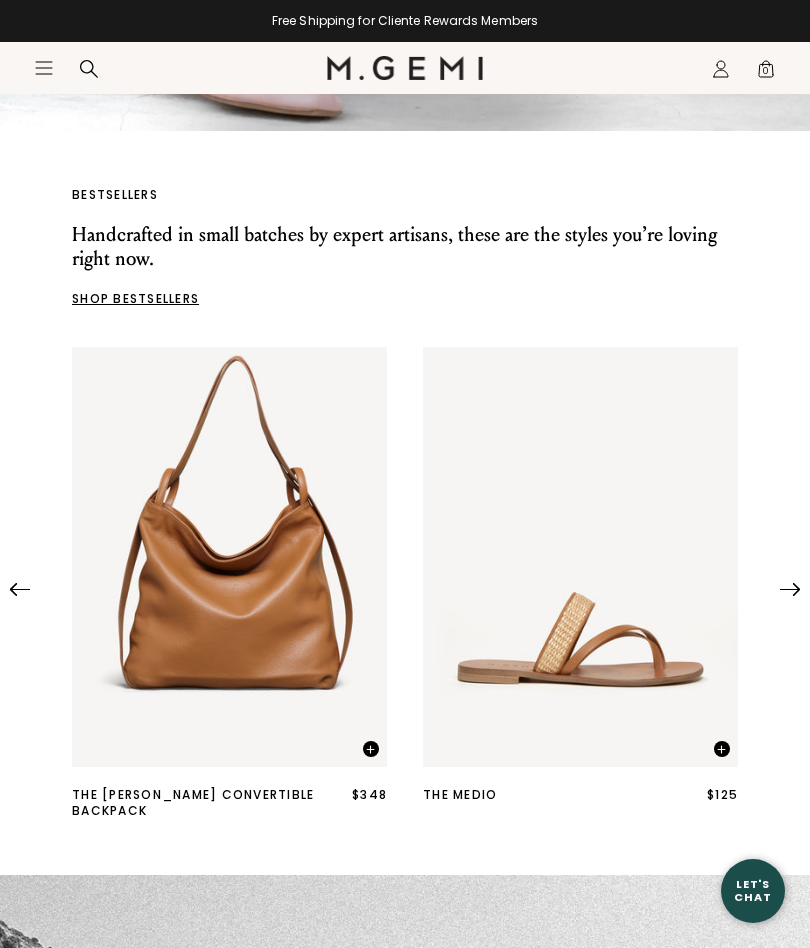 click at bounding box center [790, 583] 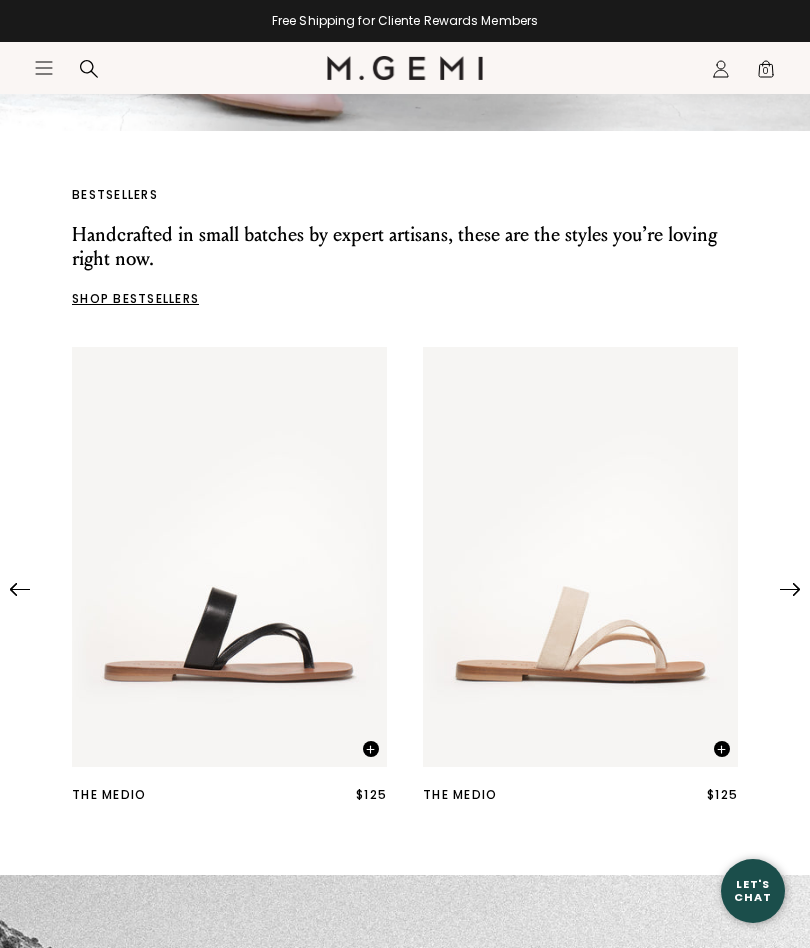 click at bounding box center [790, 589] 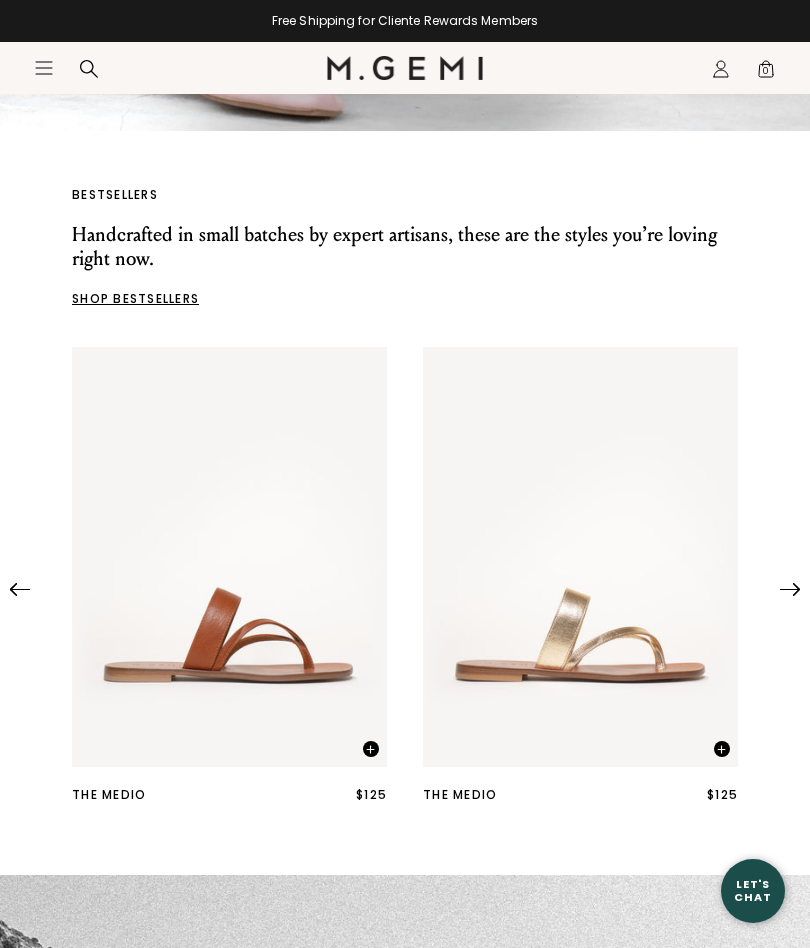 click at bounding box center (790, 589) 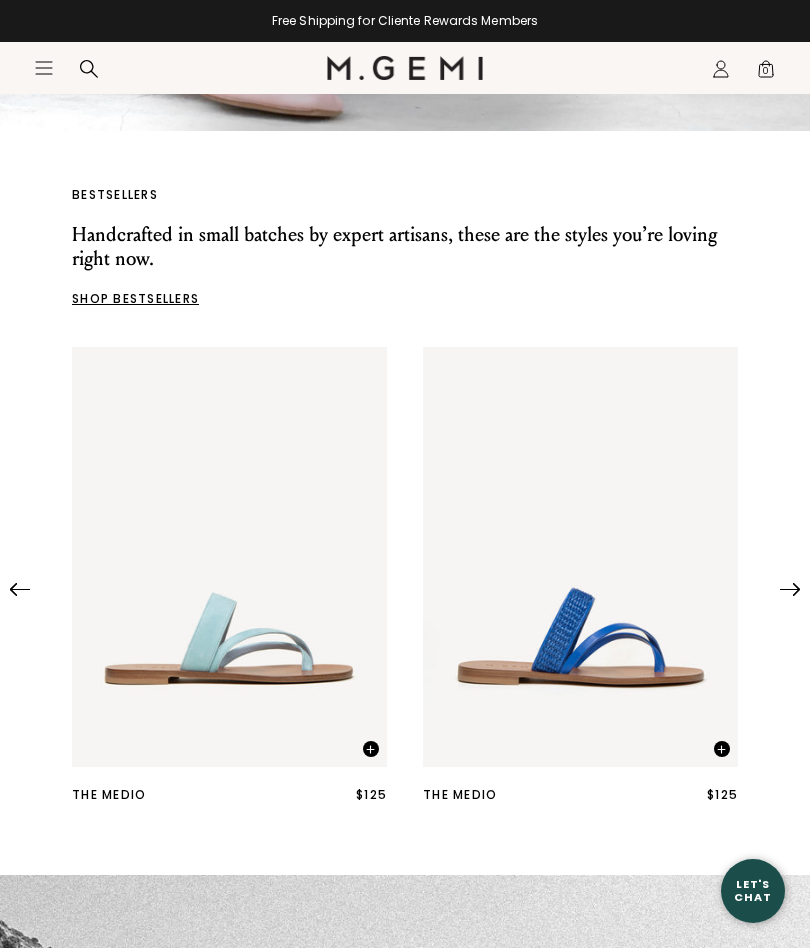 click at bounding box center (790, 589) 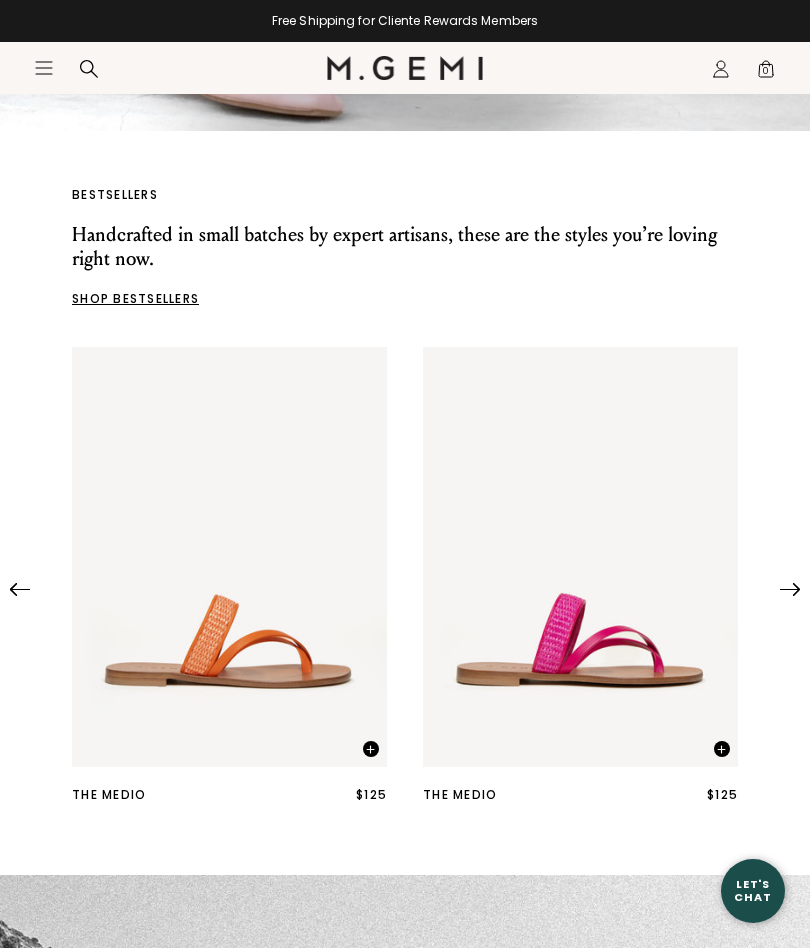 click at bounding box center [790, 583] 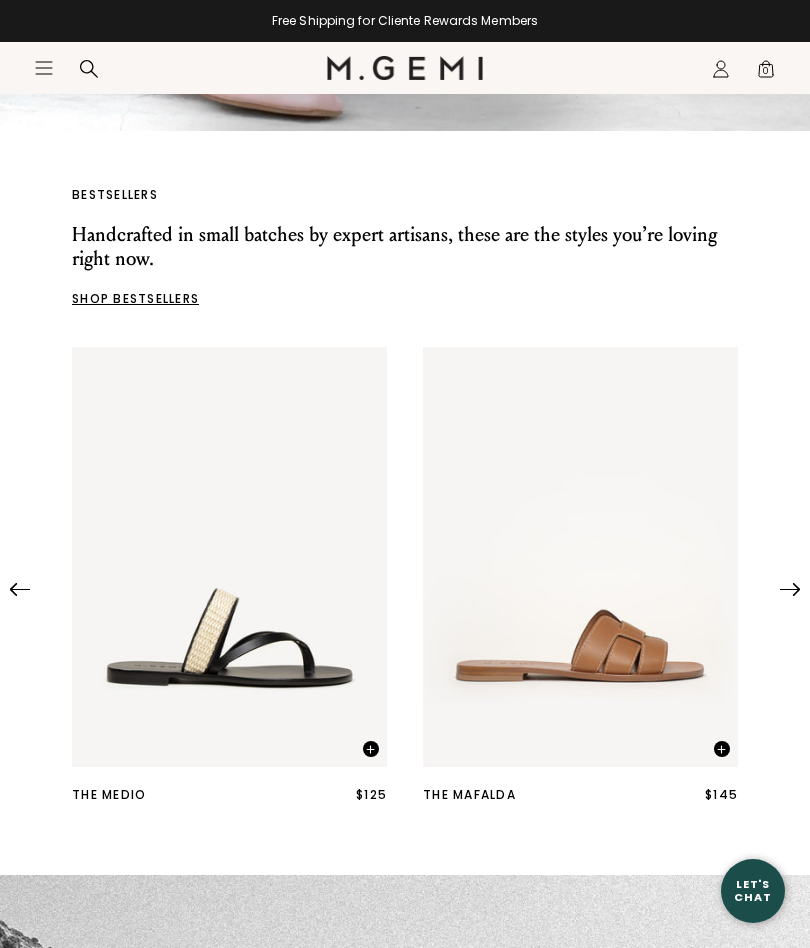 click at bounding box center [790, 589] 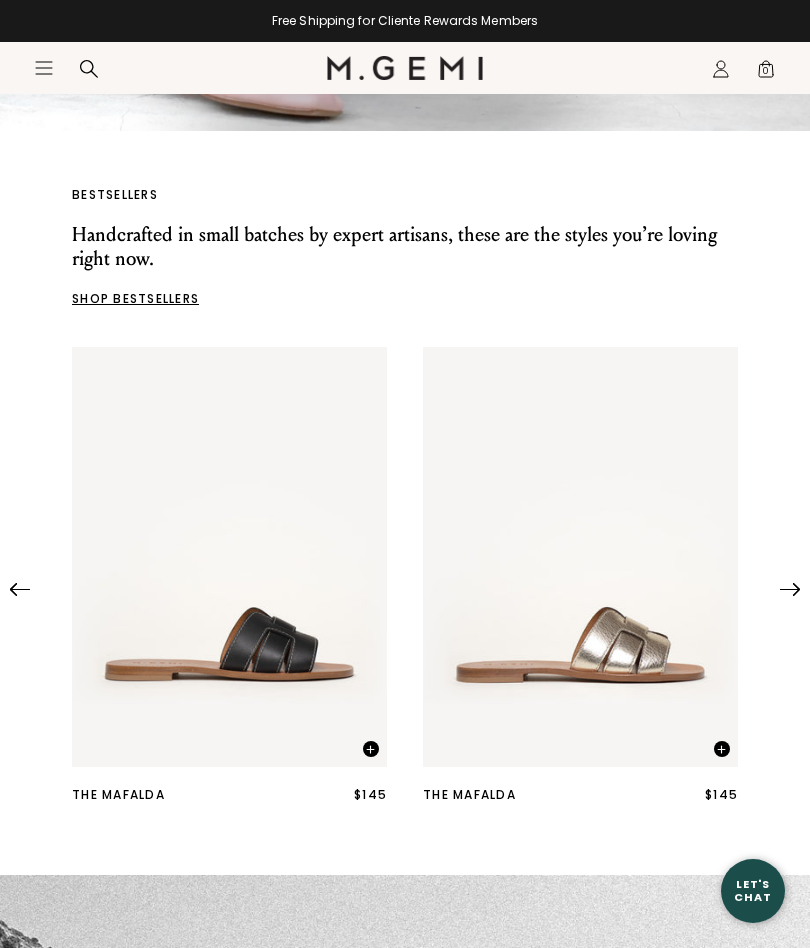 click at bounding box center [790, 589] 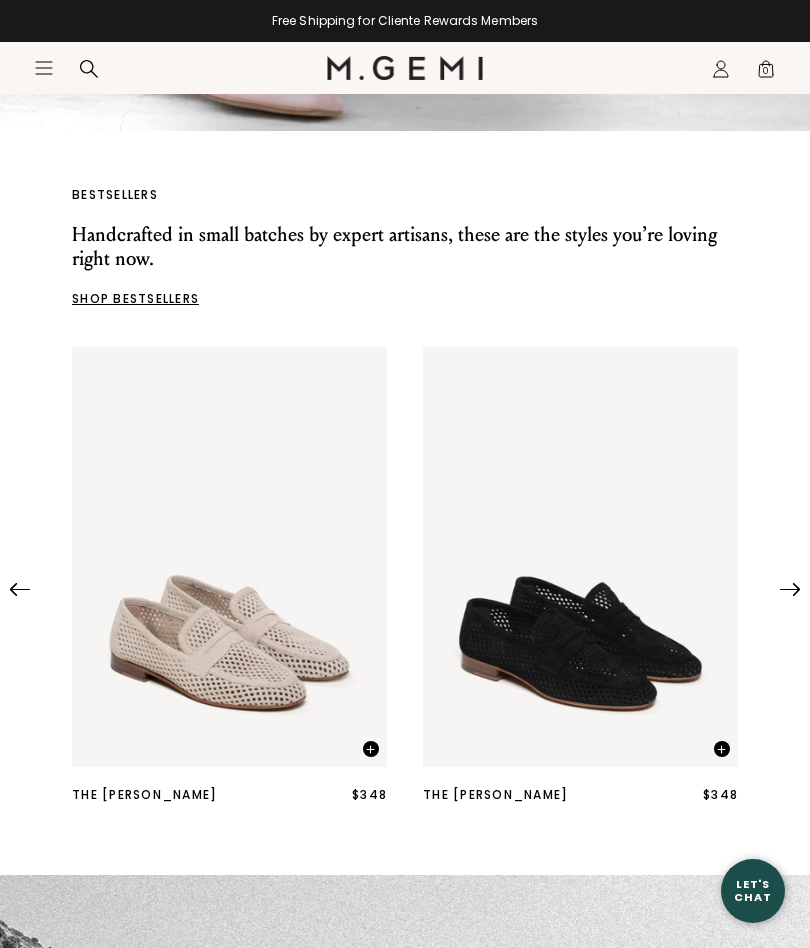 click at bounding box center [790, 589] 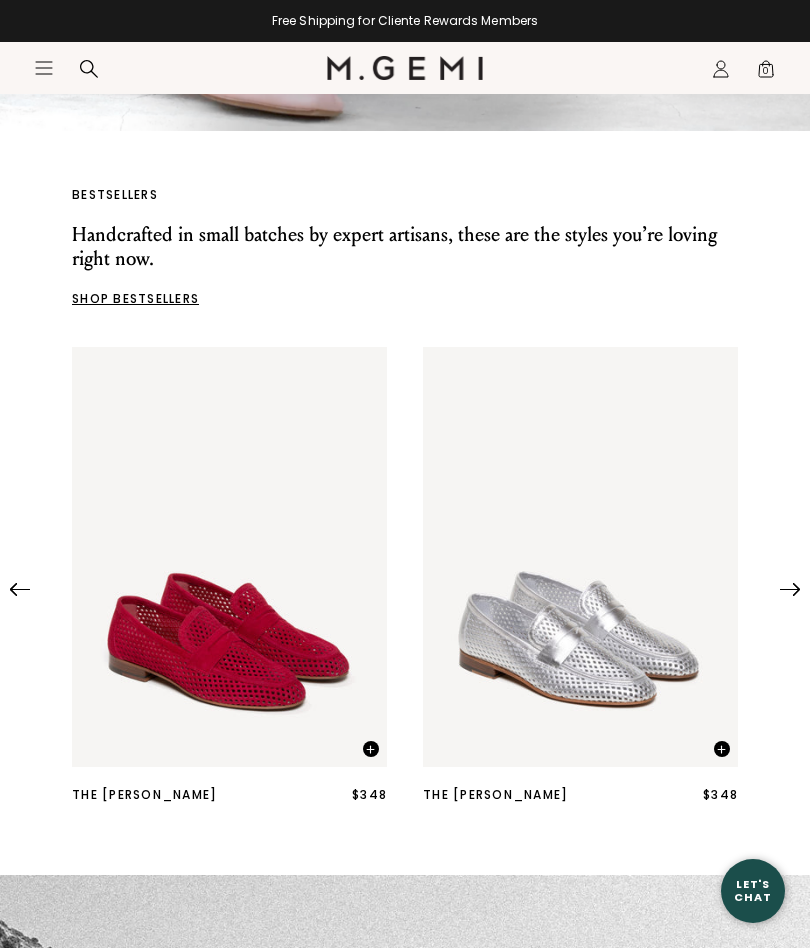 click at bounding box center [790, 589] 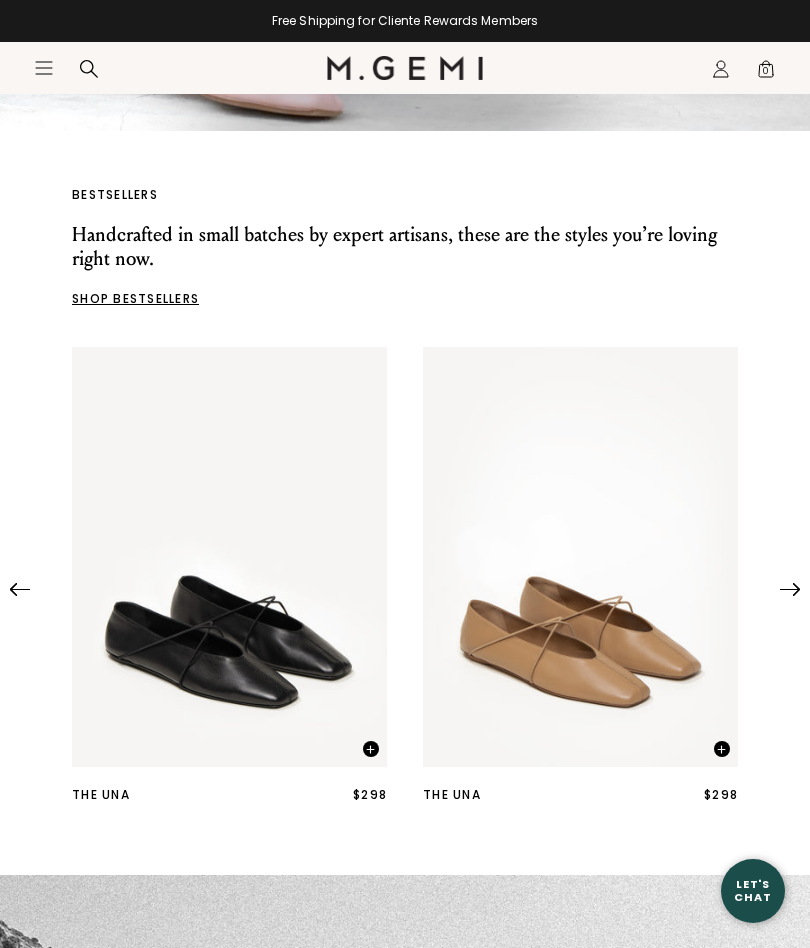 click at bounding box center (790, 589) 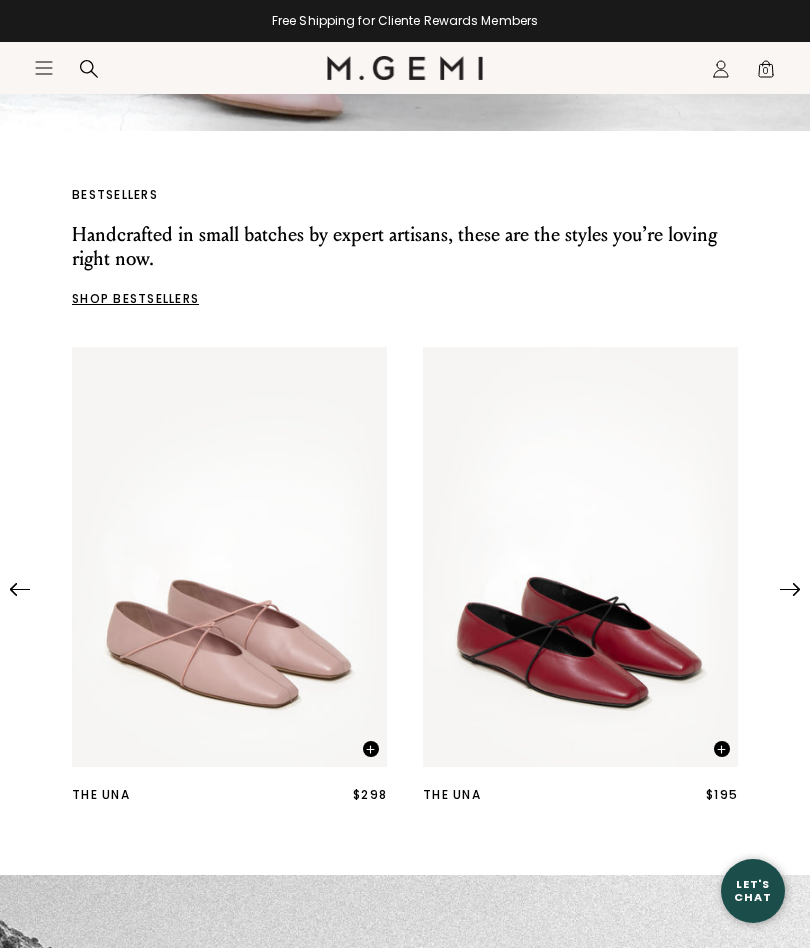 click at bounding box center (790, 589) 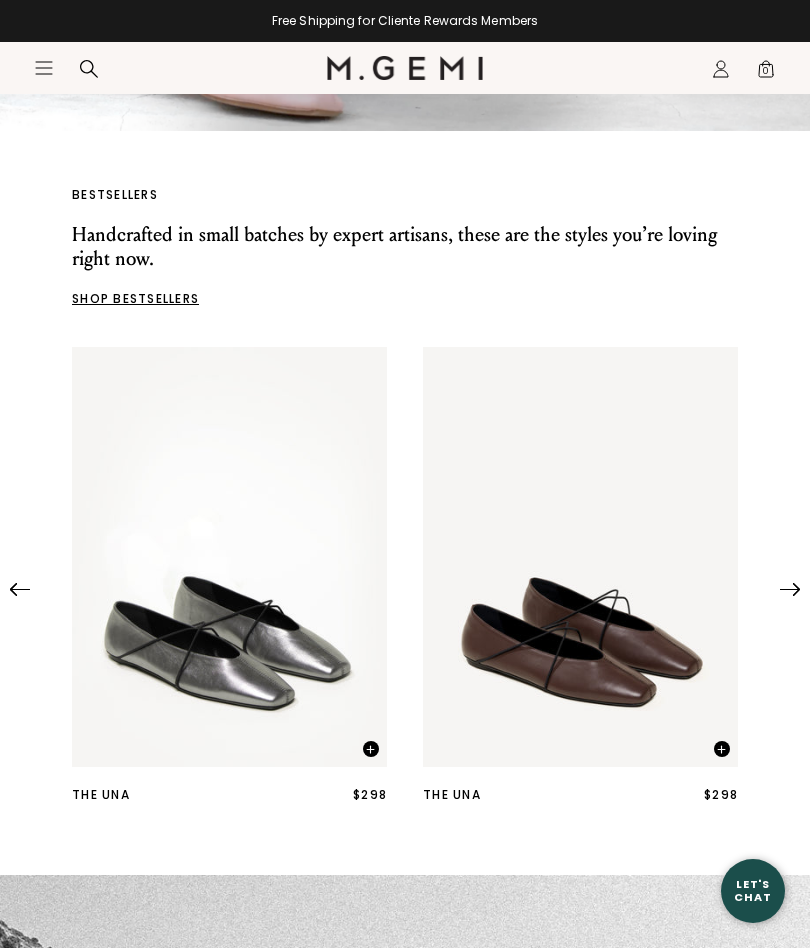 click at bounding box center (790, 589) 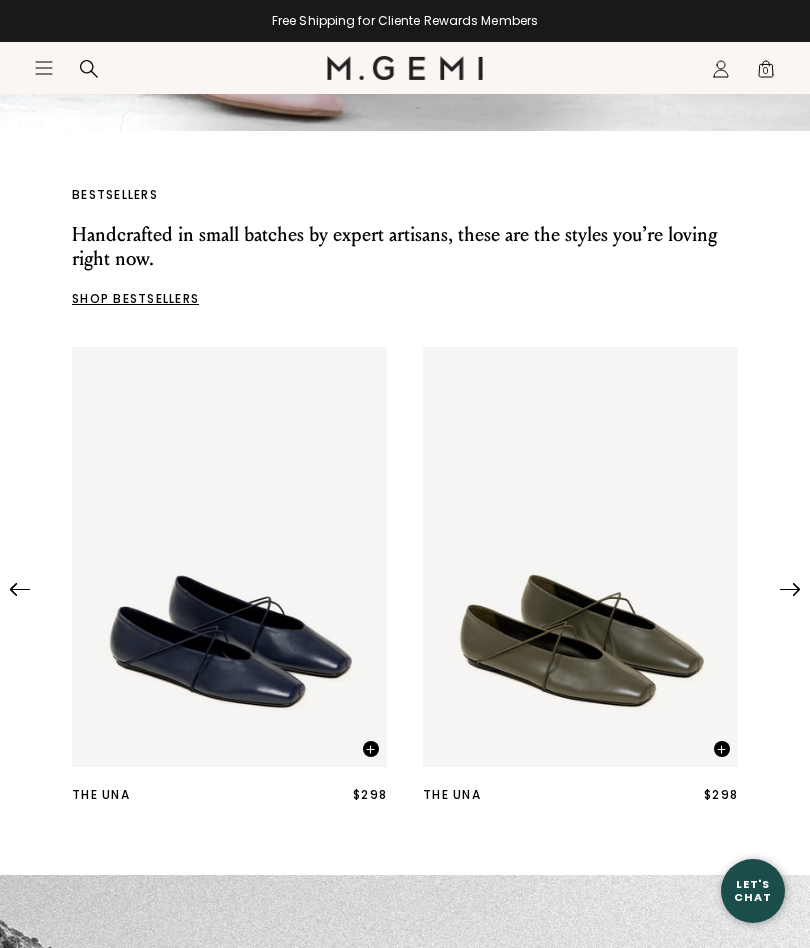 click at bounding box center (790, 589) 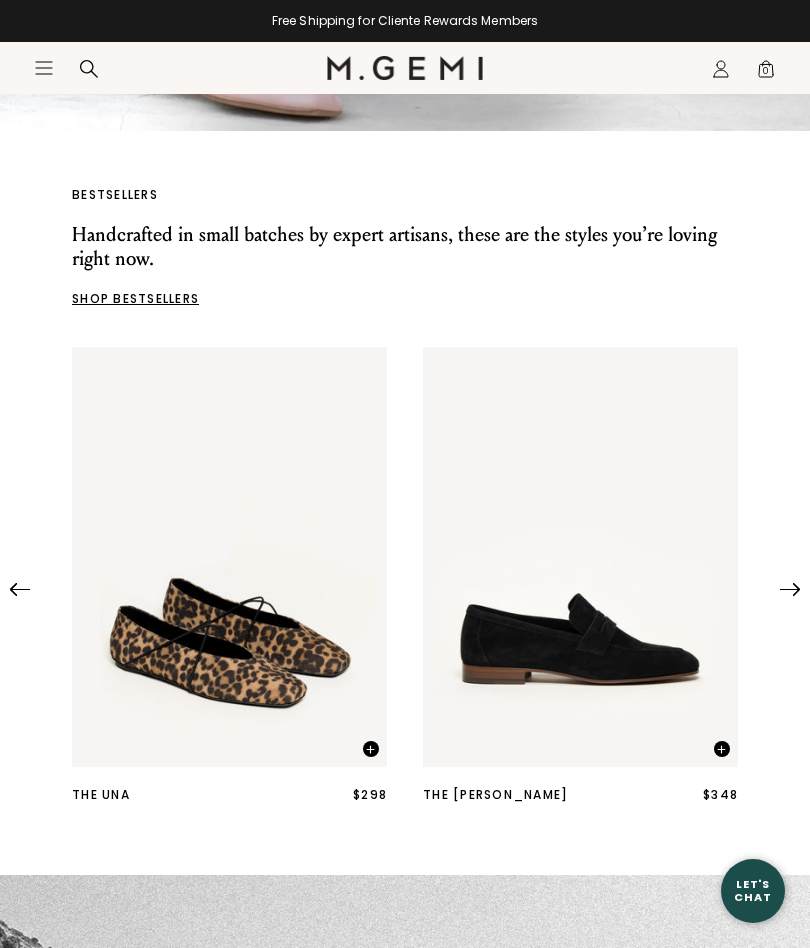 scroll, scrollTop: 0, scrollLeft: 0, axis: both 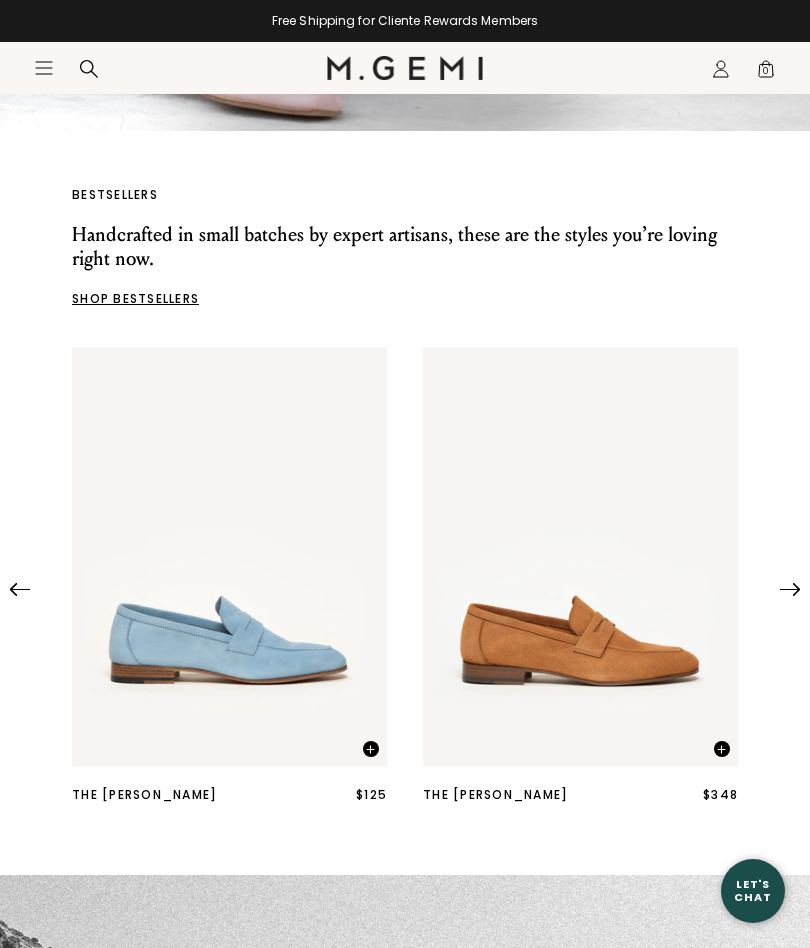 click at bounding box center (790, 589) 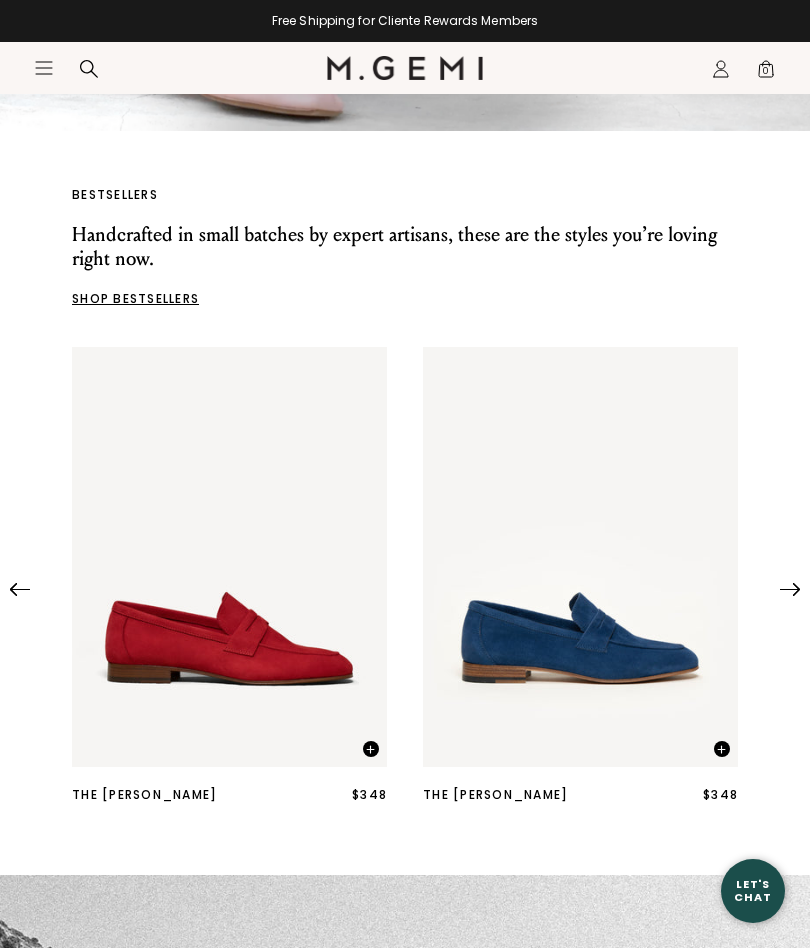 click at bounding box center [790, 589] 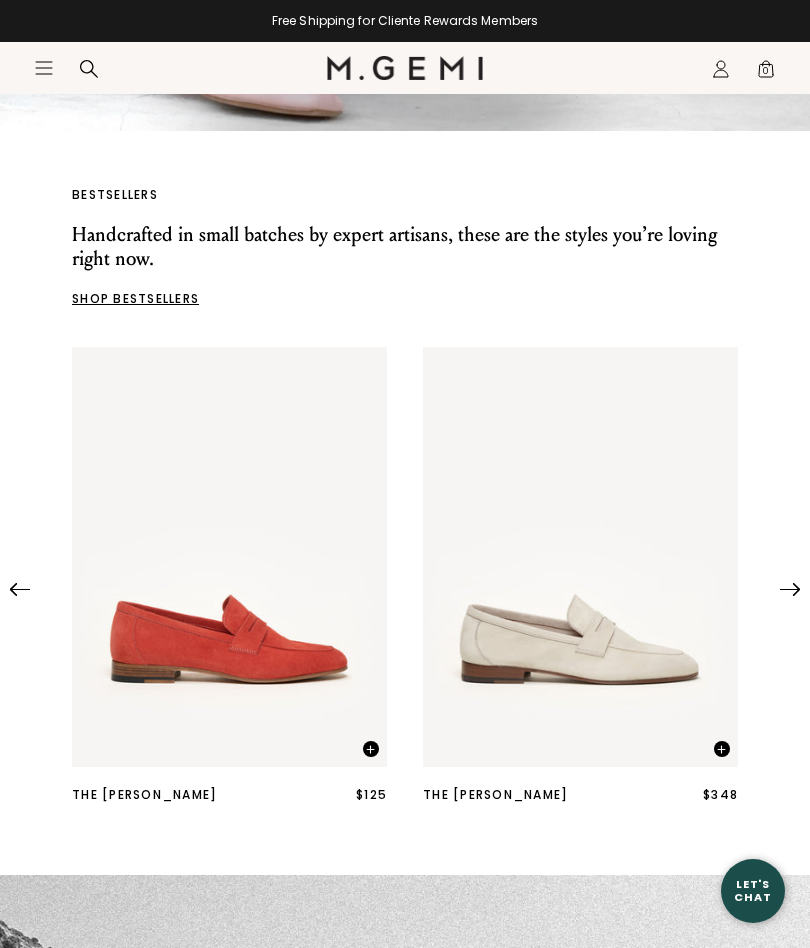 click at bounding box center (790, 583) 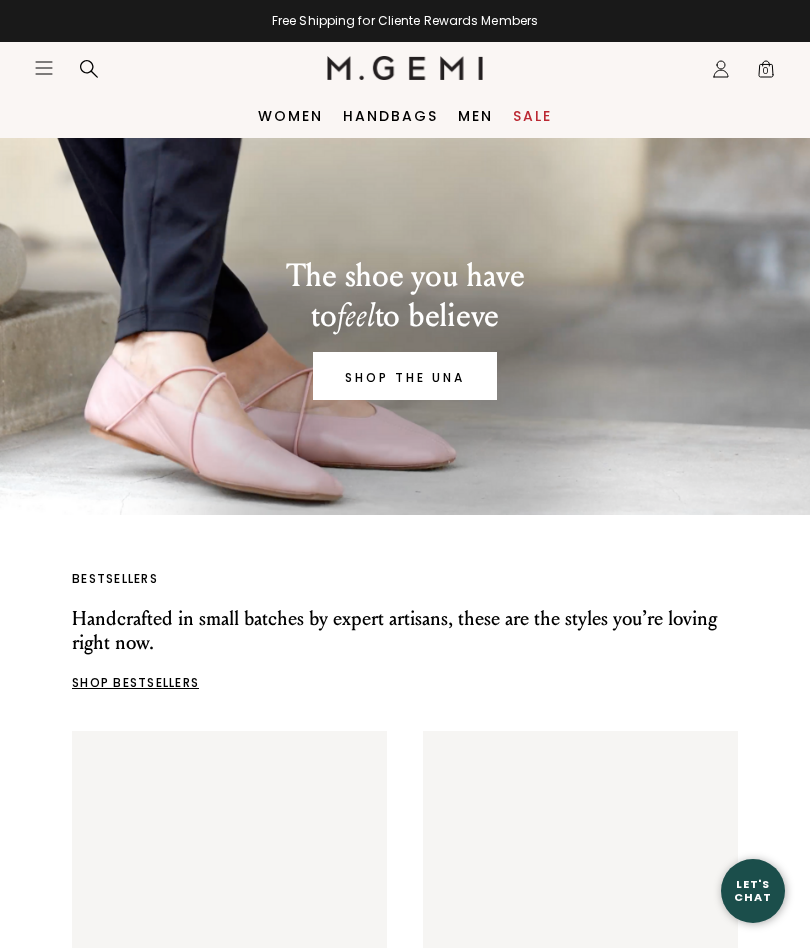 scroll, scrollTop: 0, scrollLeft: 0, axis: both 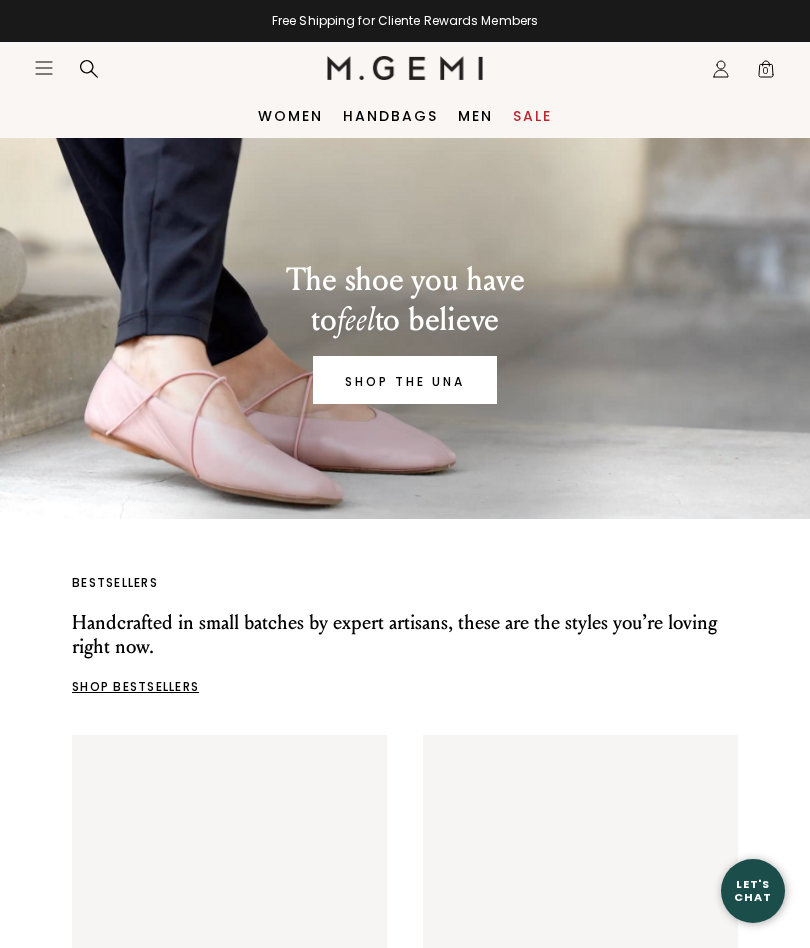 click 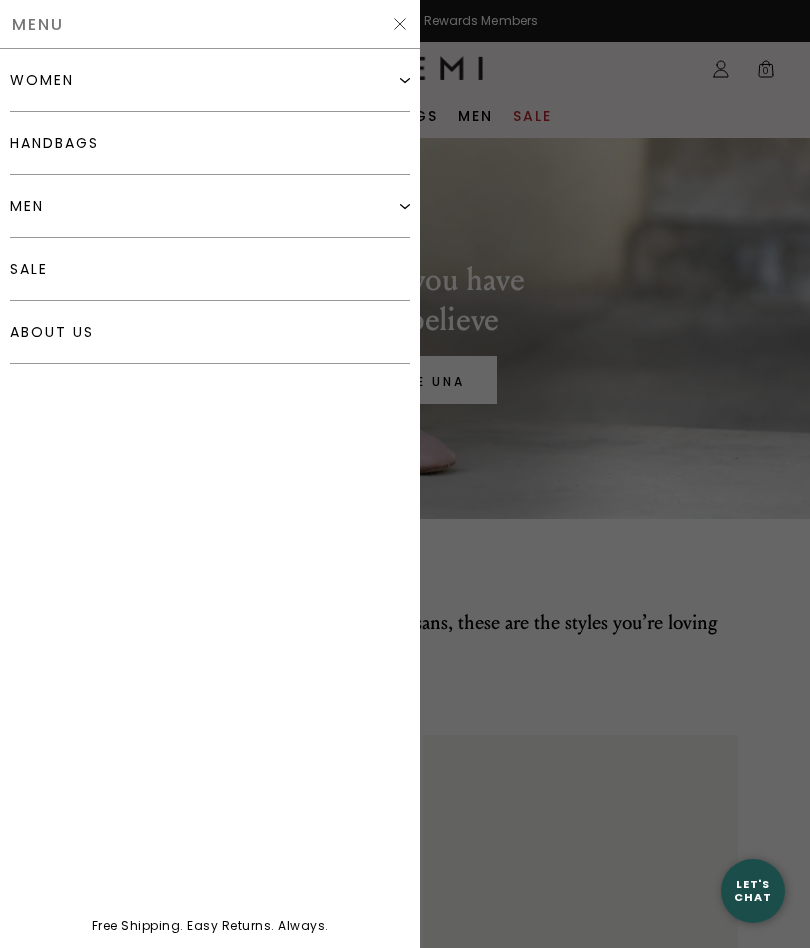 click on "women" at bounding box center (42, 80) 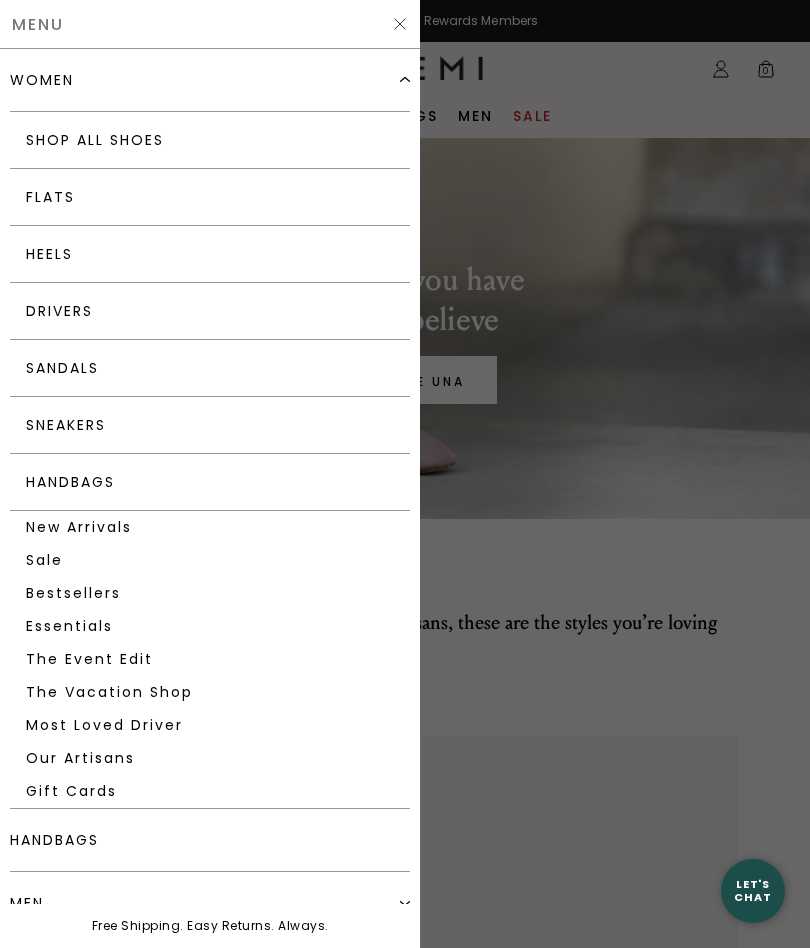 click on "Flats" at bounding box center (210, 197) 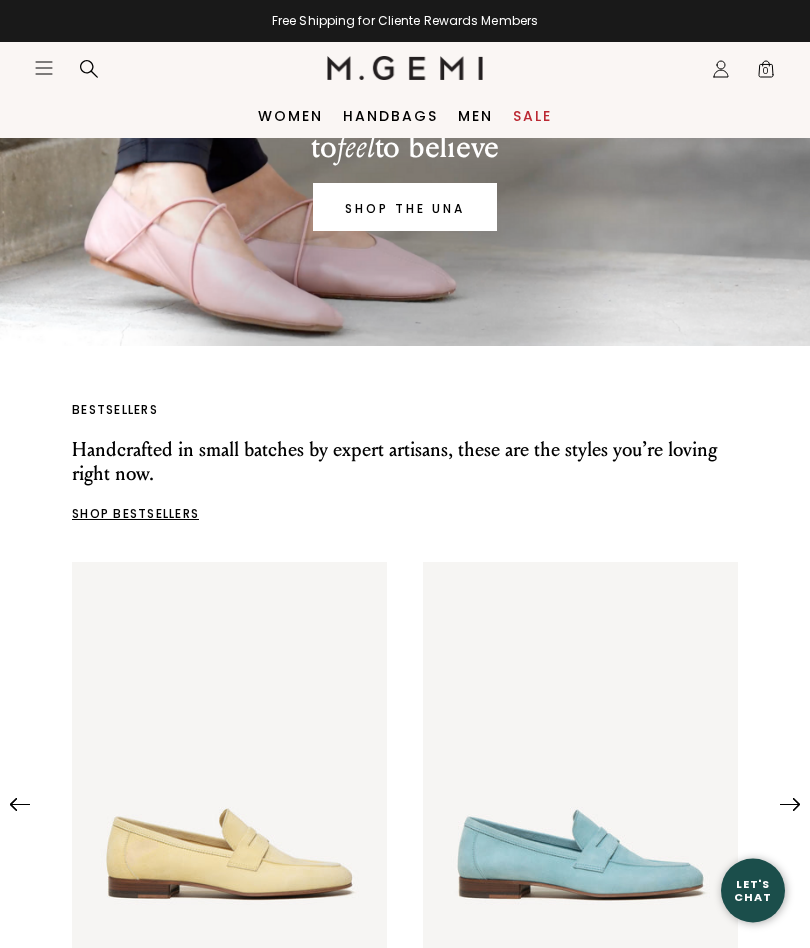 scroll, scrollTop: 0, scrollLeft: 0, axis: both 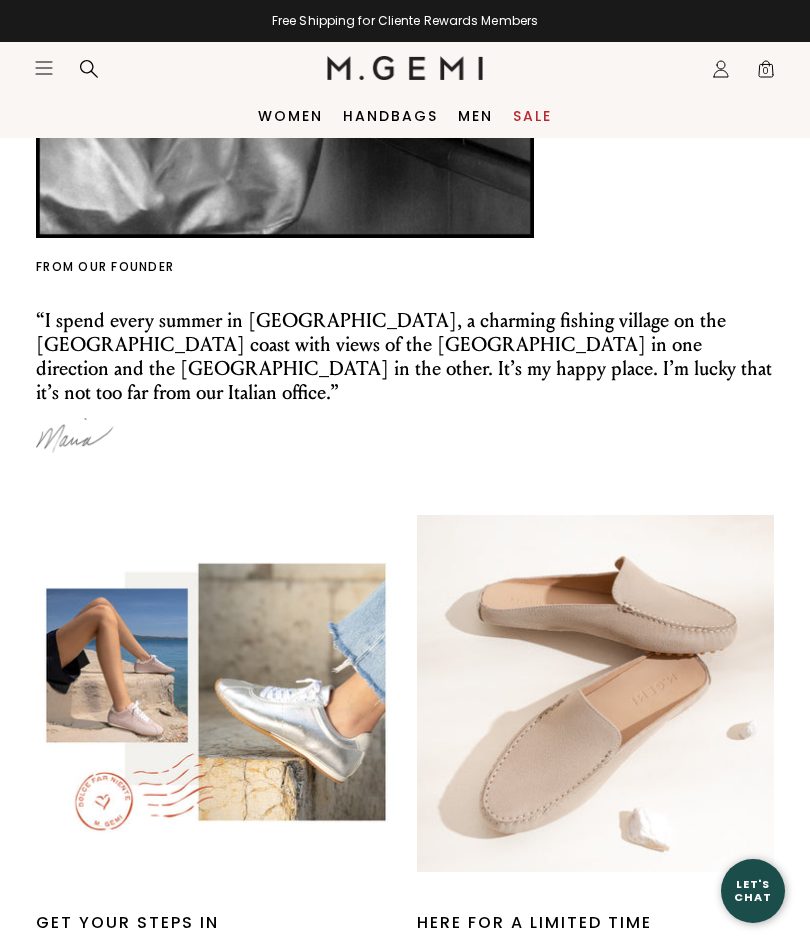 click on "0" at bounding box center [766, 73] 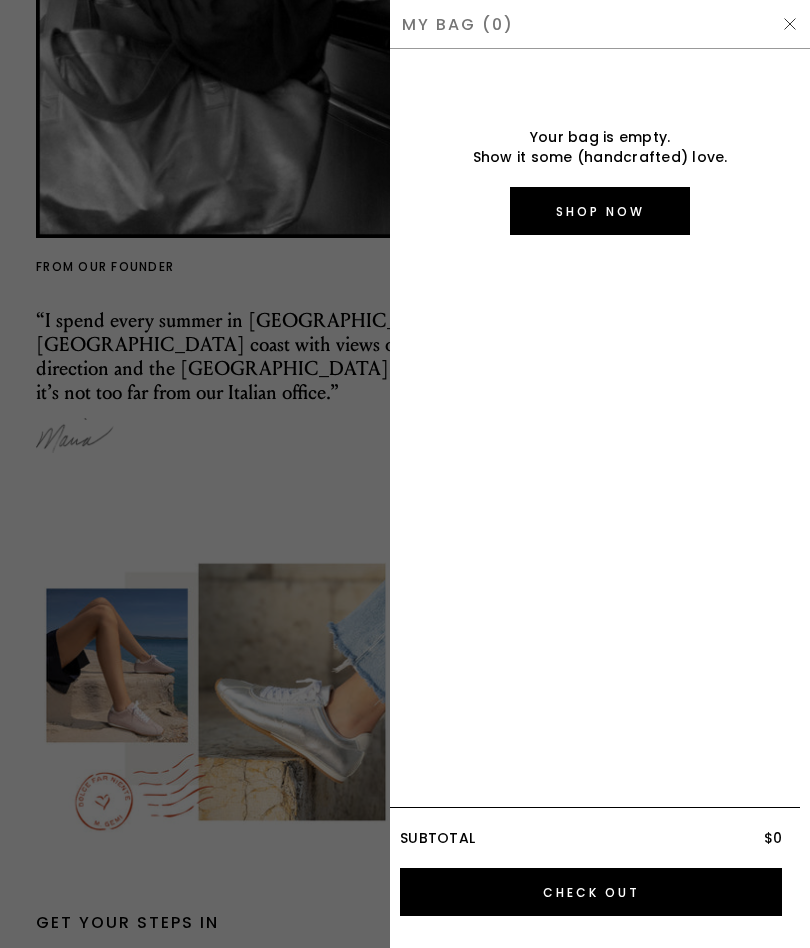 click at bounding box center [405, 473] 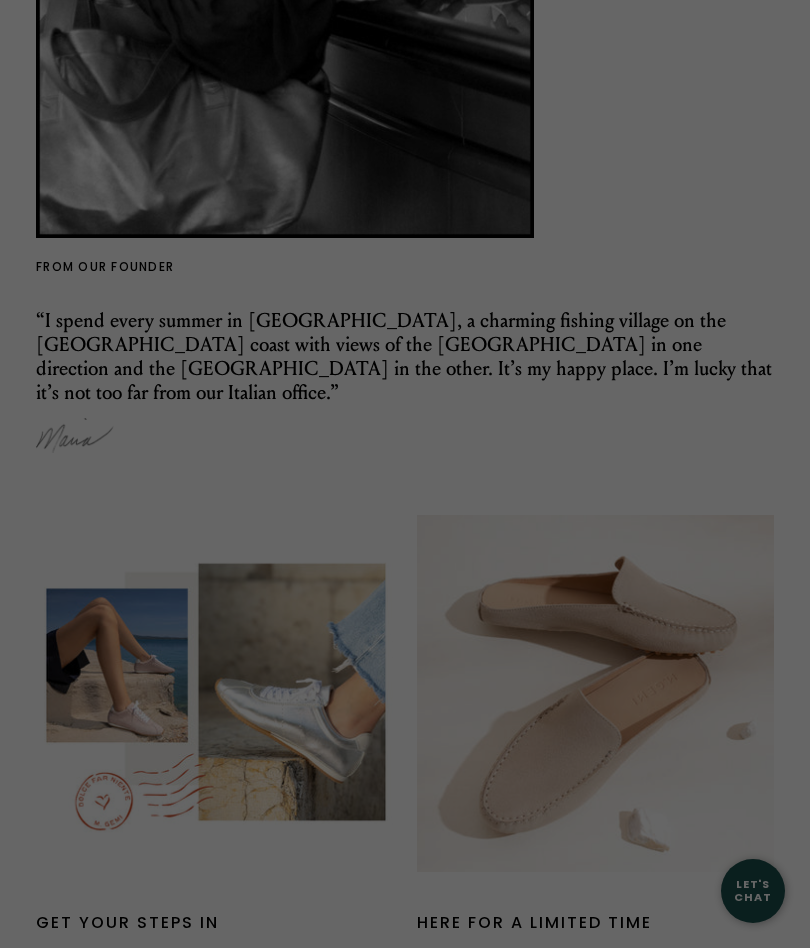 scroll, scrollTop: 3503, scrollLeft: 0, axis: vertical 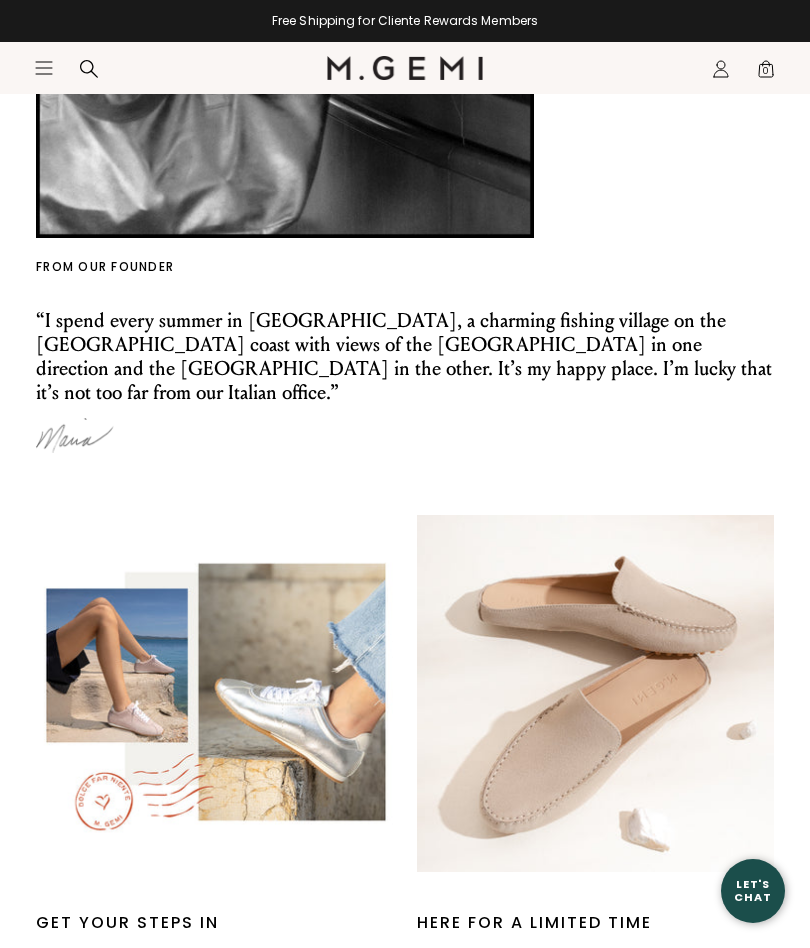 click on "Icons/20x20/profile@2x" 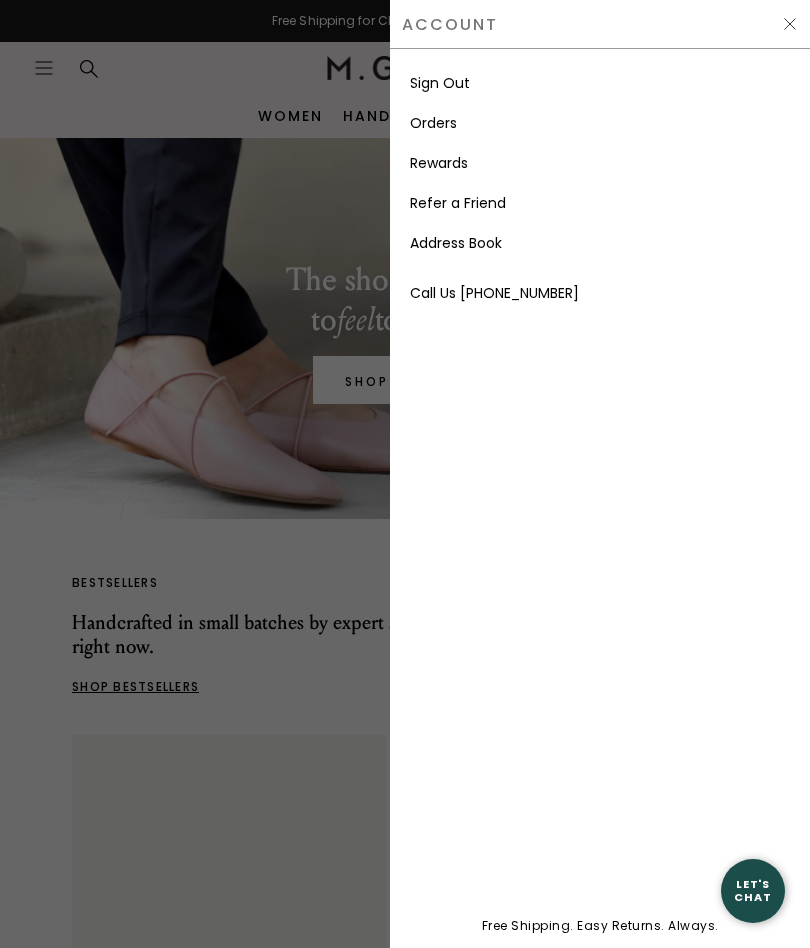 click on "Orders" at bounding box center (433, 123) 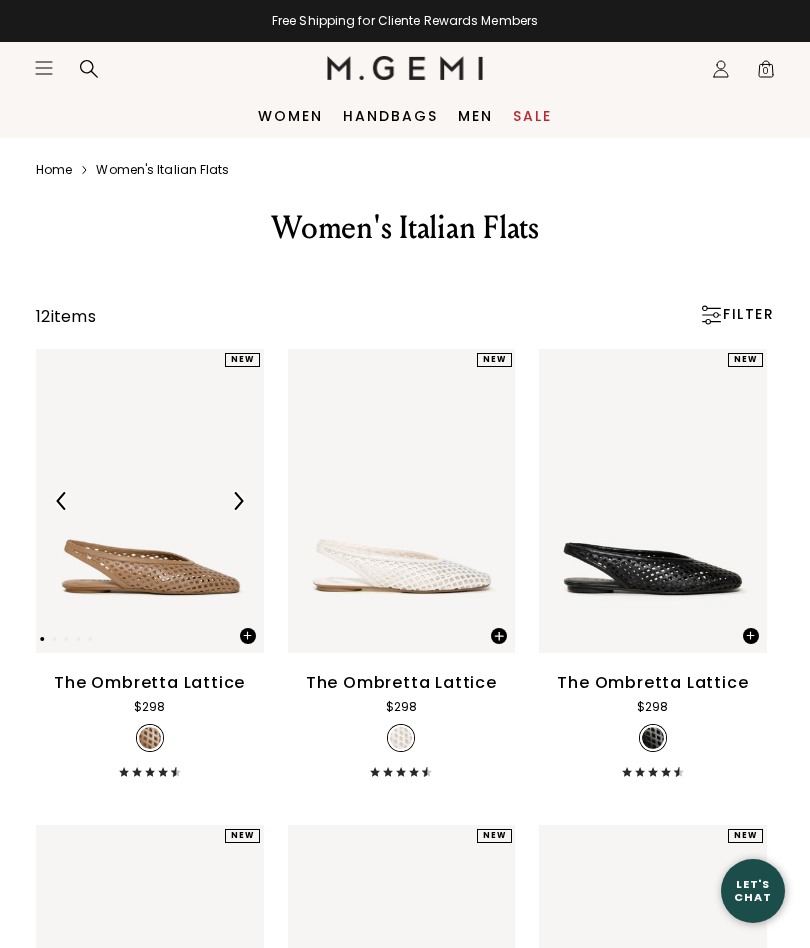scroll, scrollTop: 129, scrollLeft: 0, axis: vertical 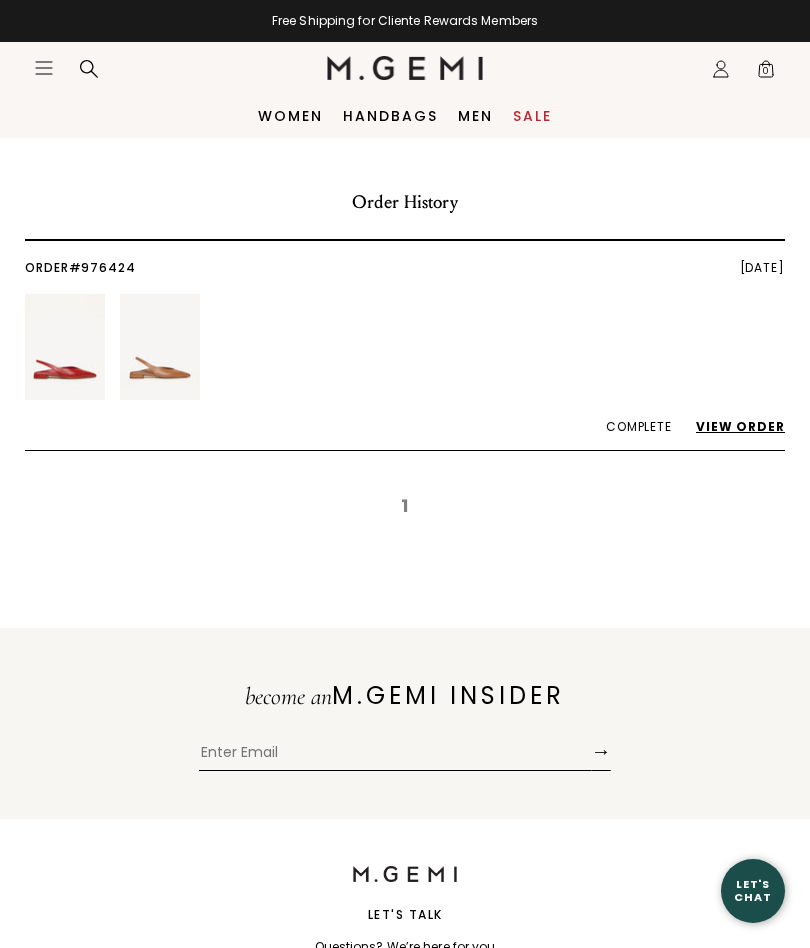 click at bounding box center [160, 347] 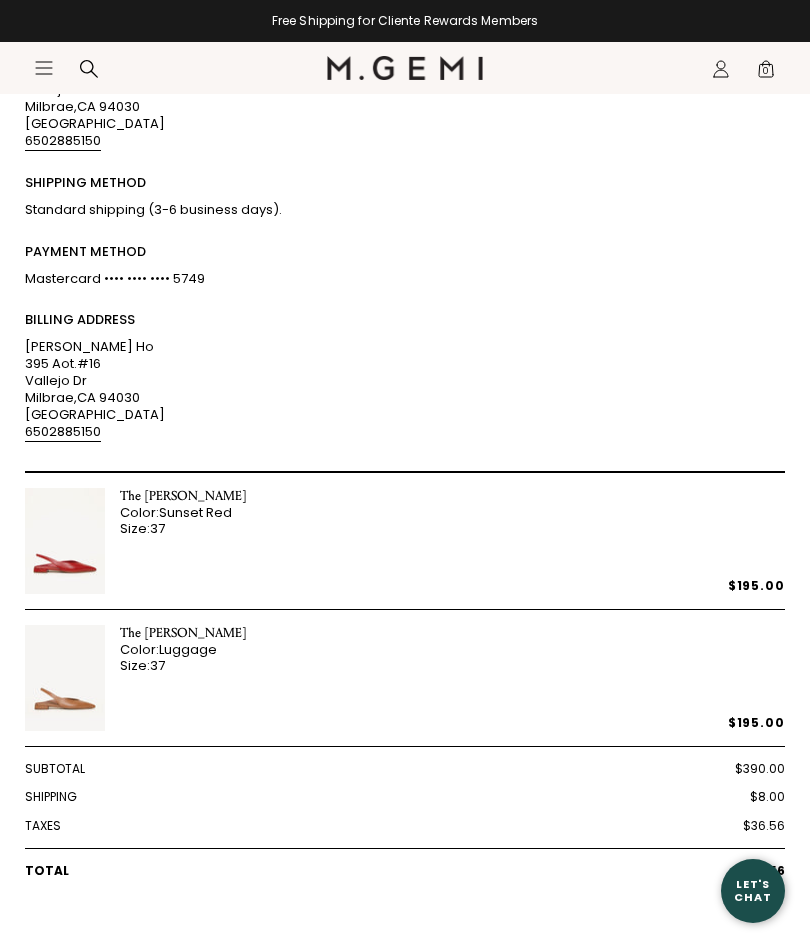scroll, scrollTop: 251, scrollLeft: 0, axis: vertical 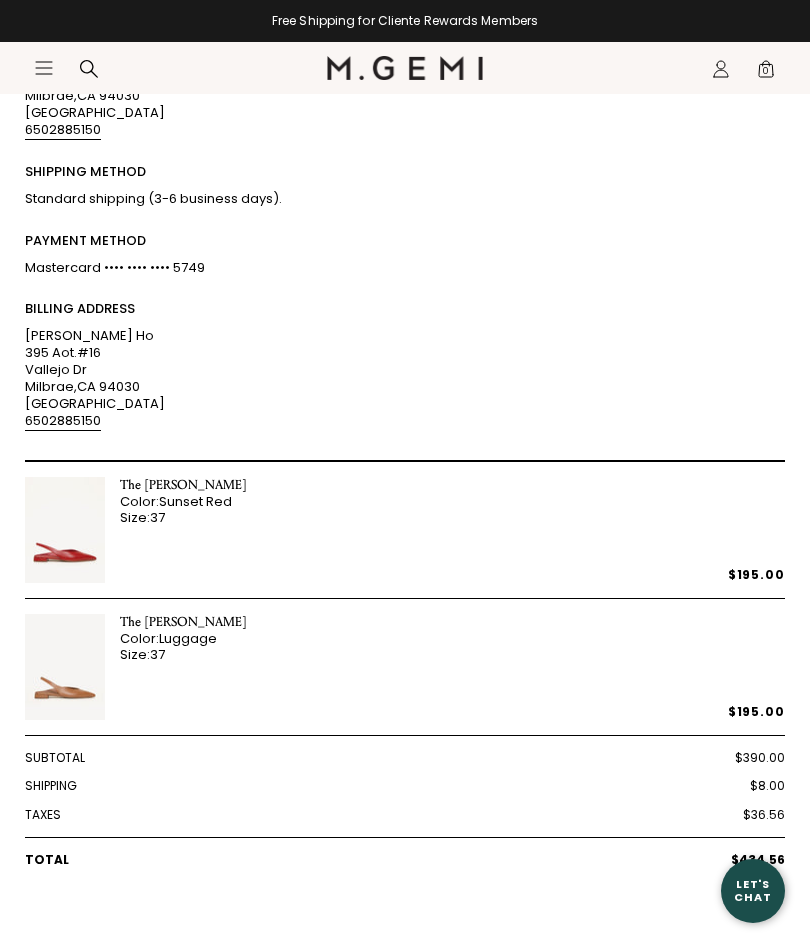 click at bounding box center (65, 667) 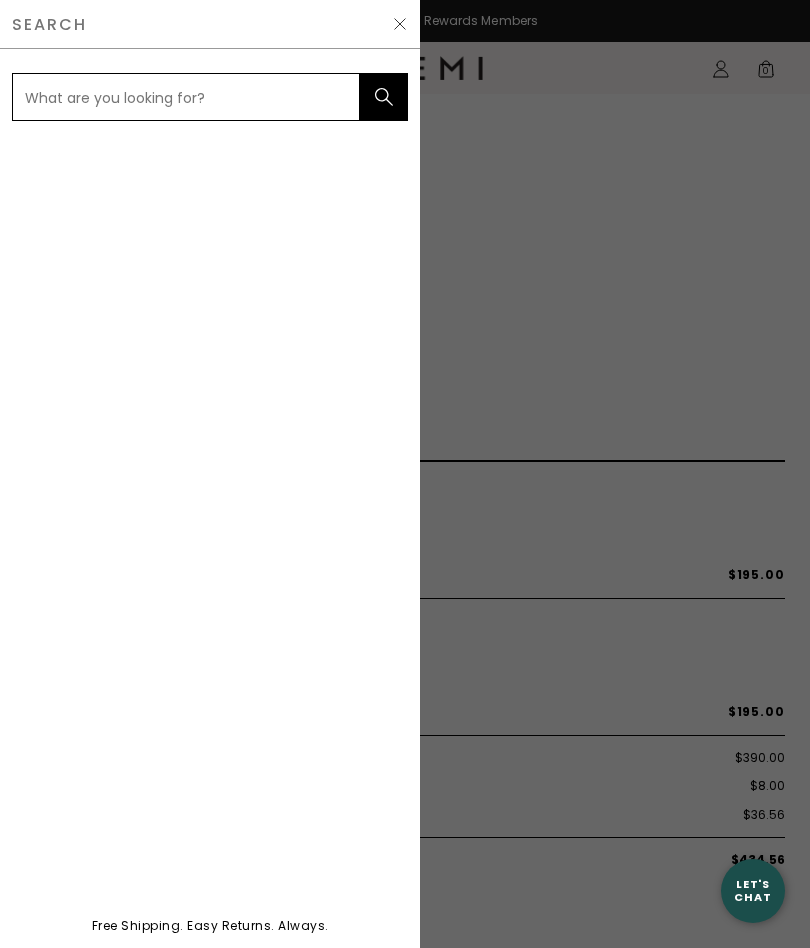 click at bounding box center (186, 97) 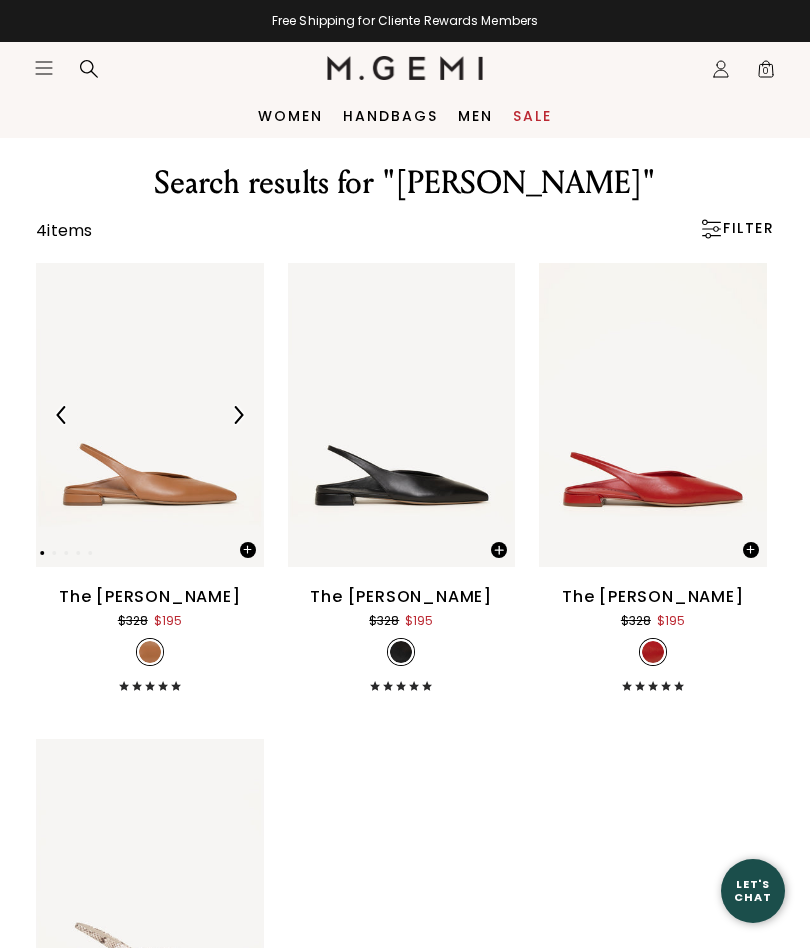 scroll, scrollTop: 0, scrollLeft: 0, axis: both 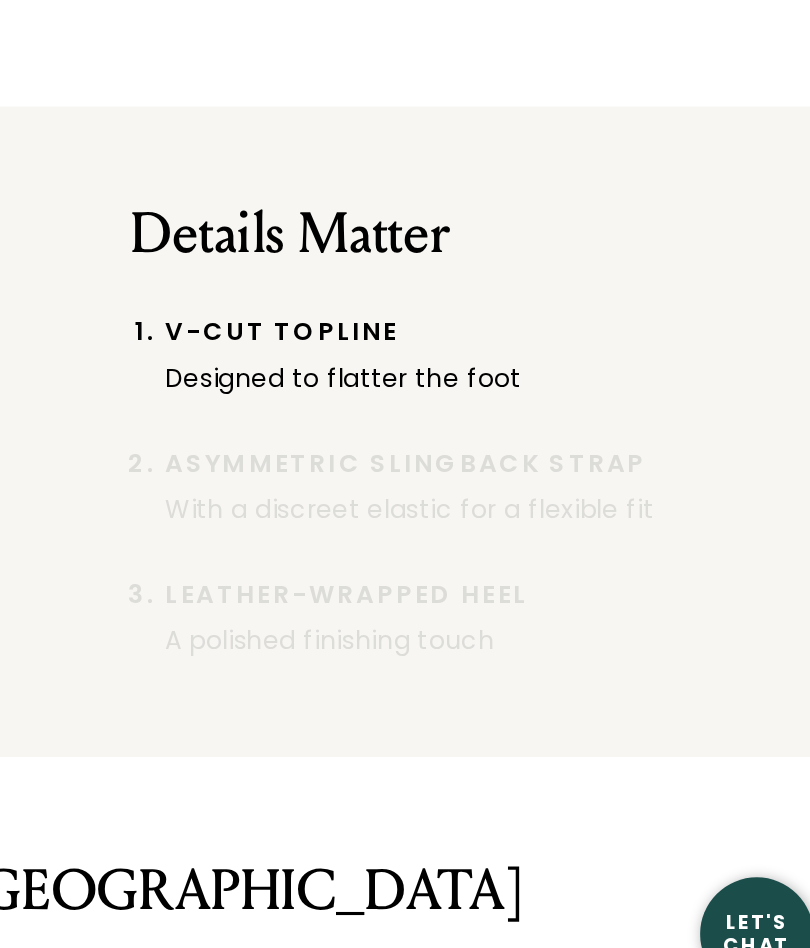 click on "Details Matter" at bounding box center (597, 496) 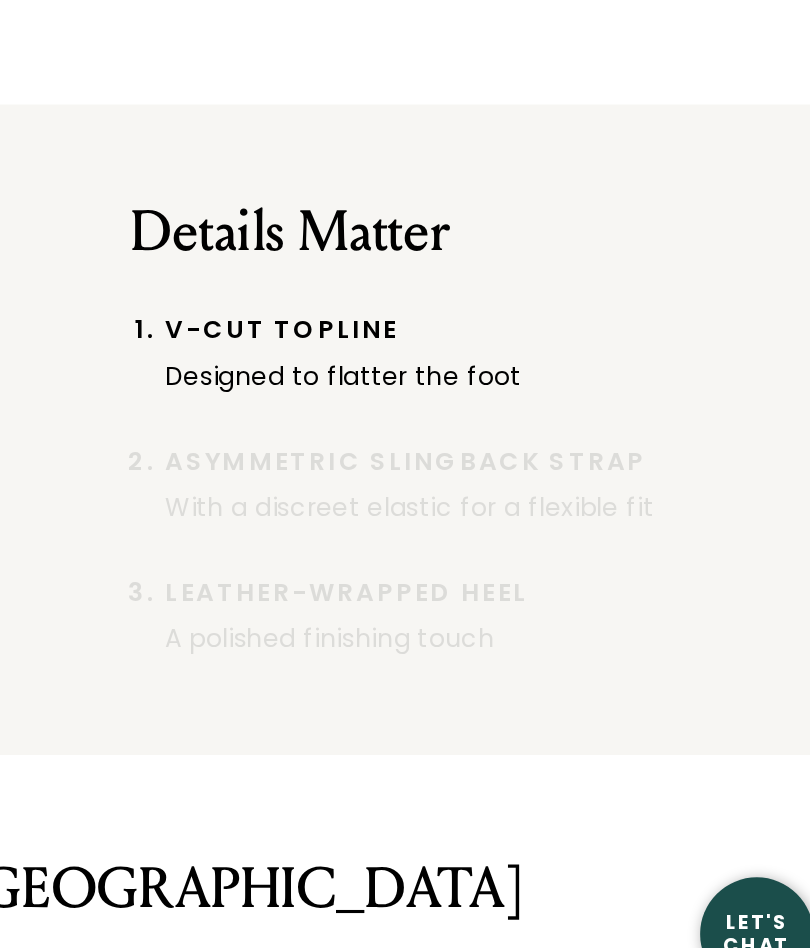 click on "With a discreet elastic for a flexible fit" at bounding box center (607, 650) 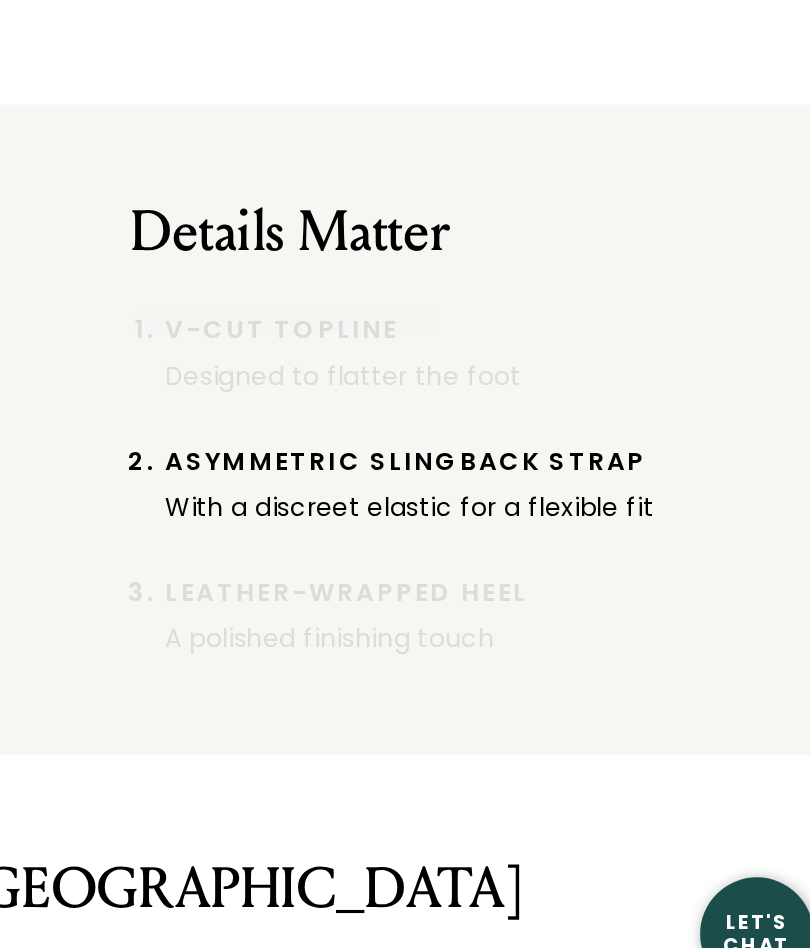 scroll, scrollTop: 0, scrollLeft: 0, axis: both 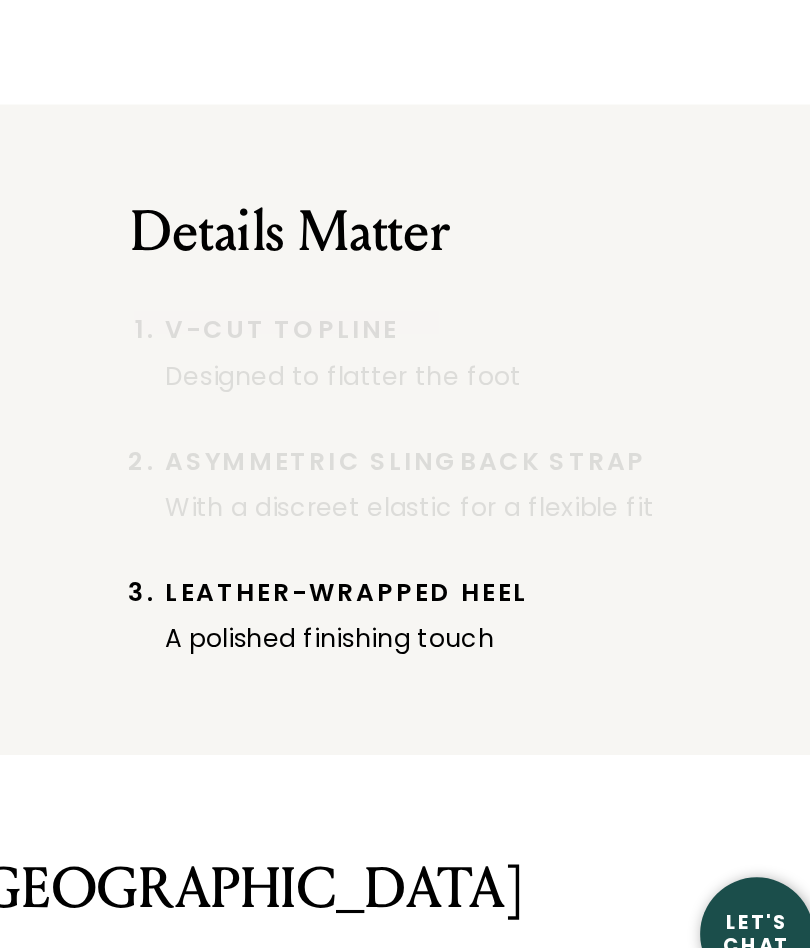 click on "A polished finishing touch" at bounding box center (607, 724) 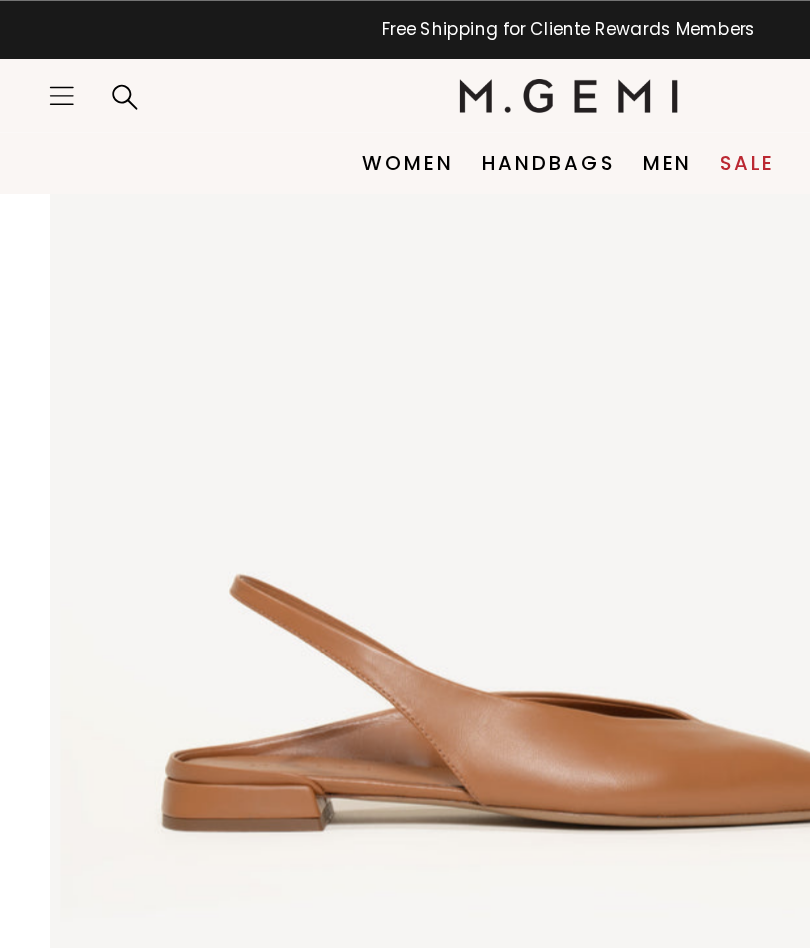 scroll, scrollTop: 0, scrollLeft: 0, axis: both 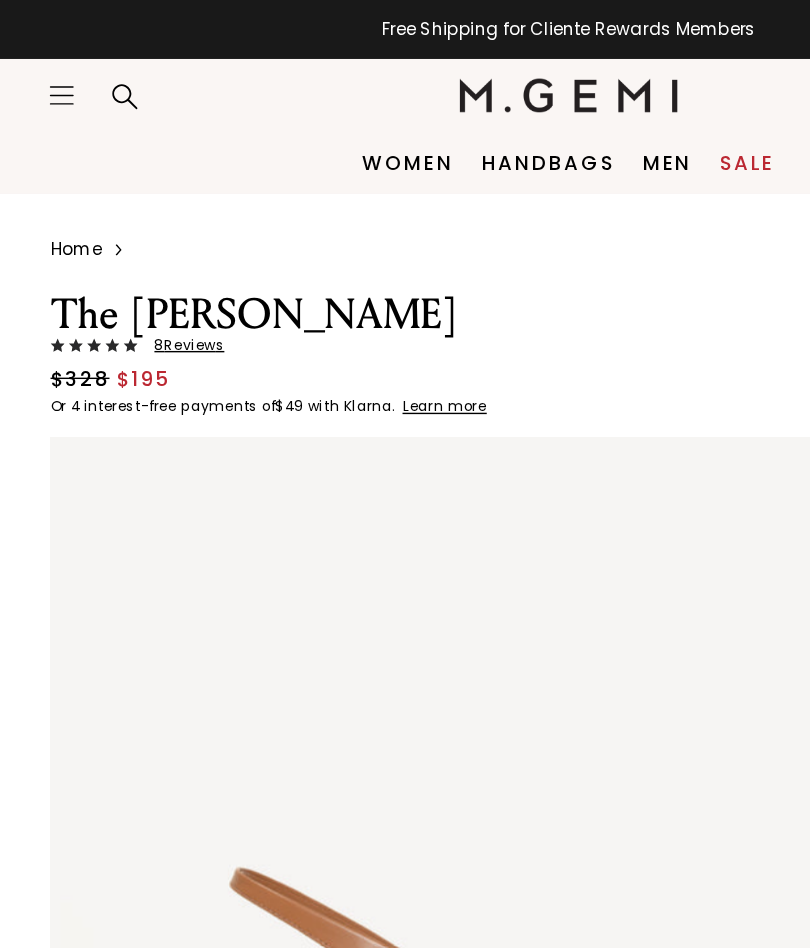 click at bounding box center [405, 68] 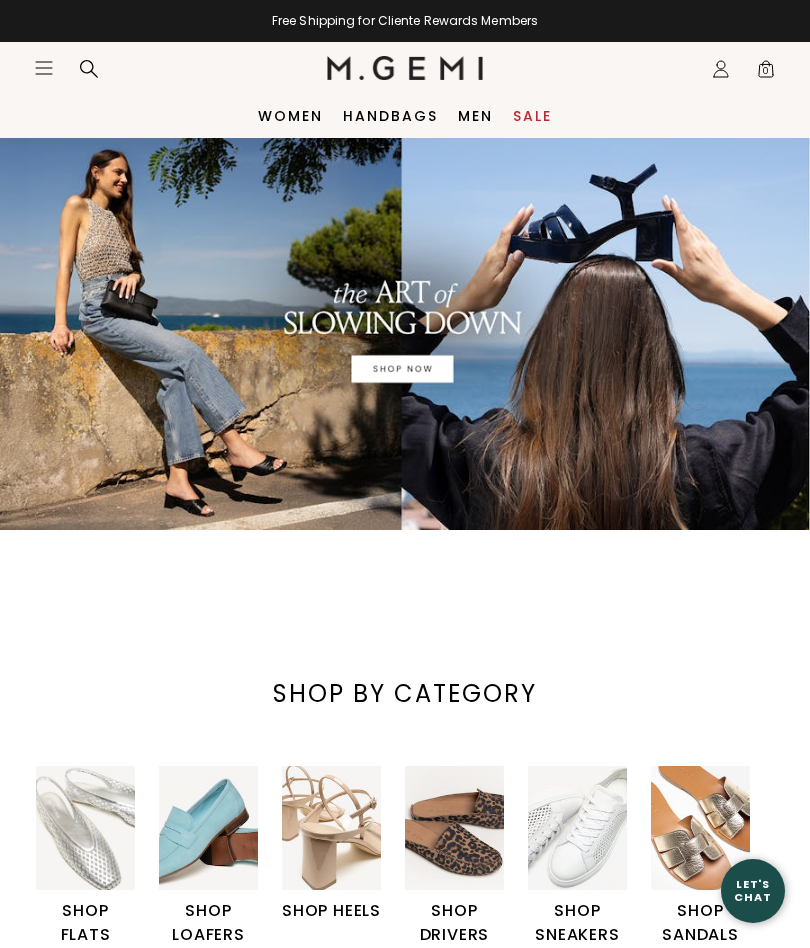 scroll, scrollTop: 0, scrollLeft: 0, axis: both 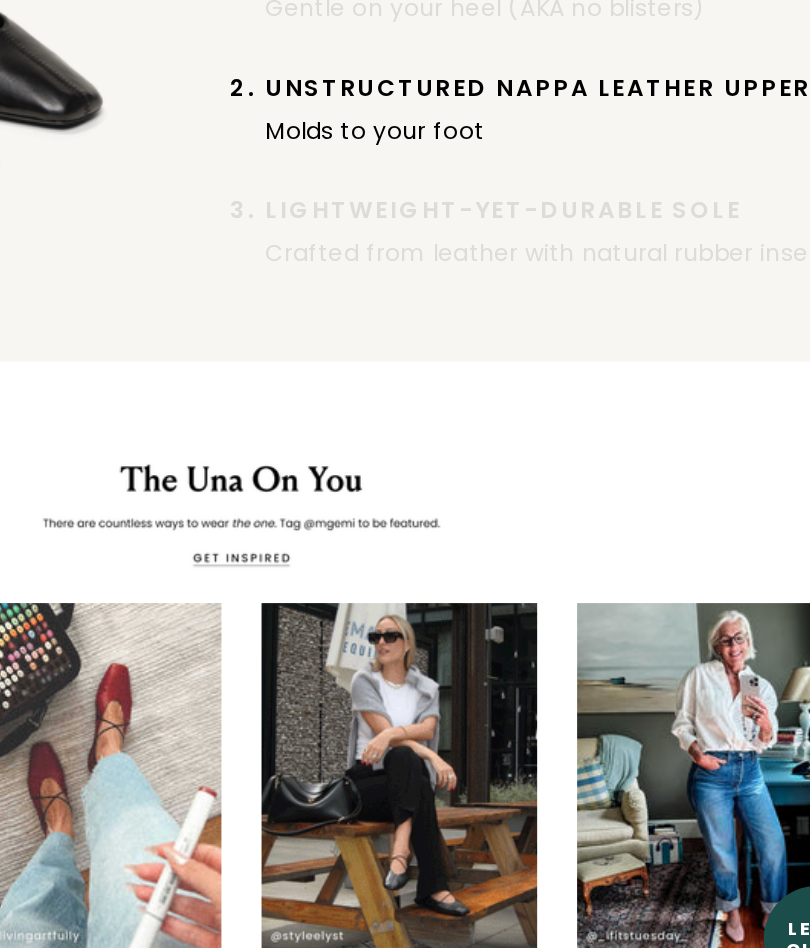 click on "Unstructured Nappa Leather Upper" at bounding box center (607, 376) 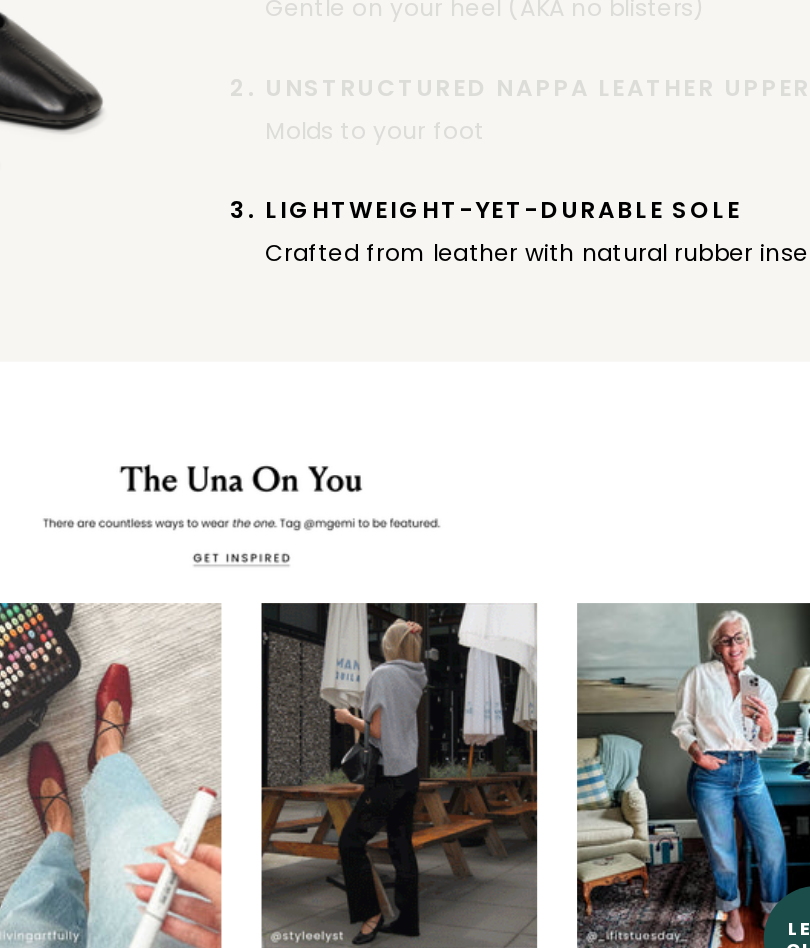 click on "Crafted from leather with natural rubber inserts" at bounding box center [607, 476] 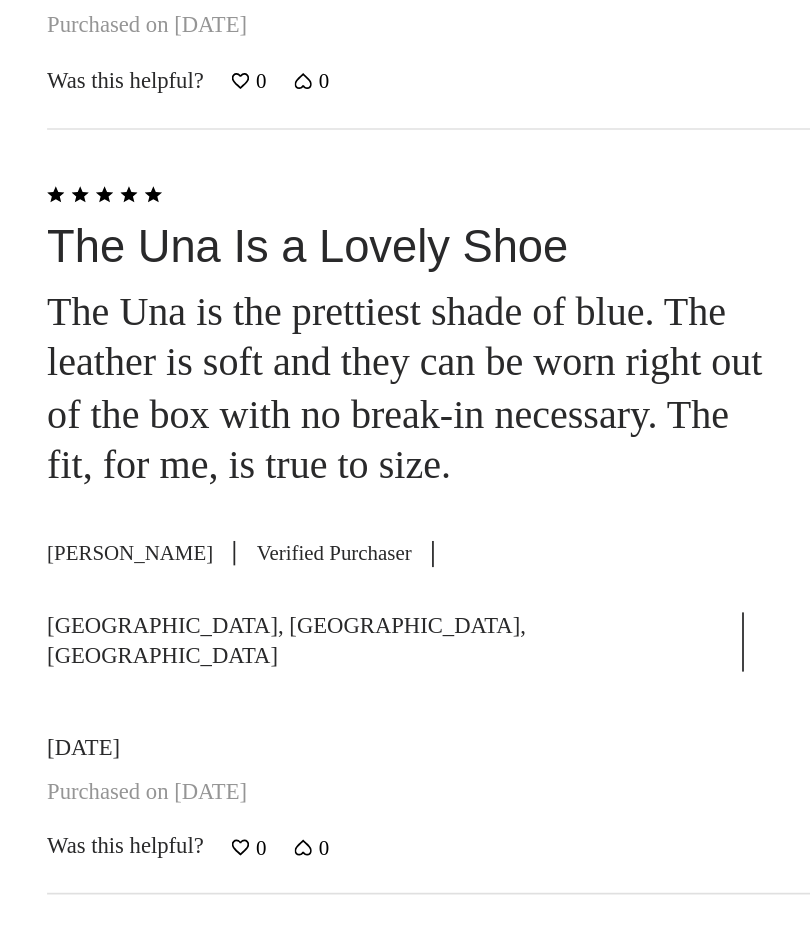 scroll, scrollTop: 7679, scrollLeft: 0, axis: vertical 